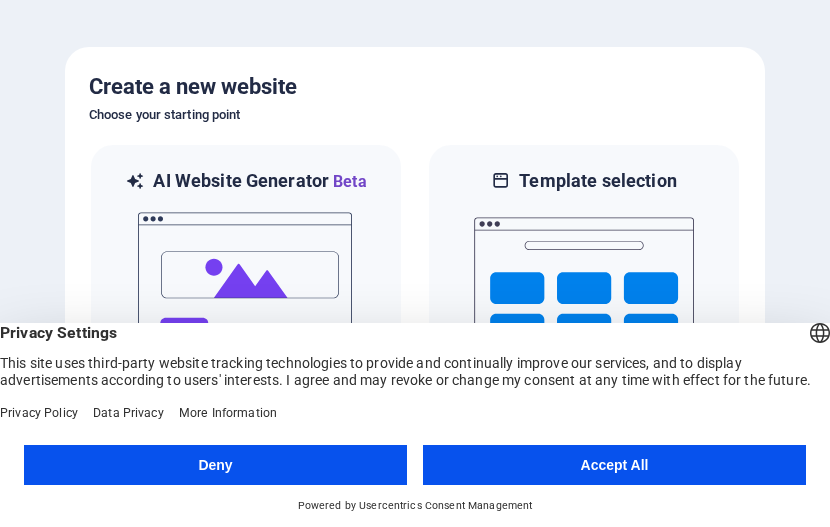 scroll, scrollTop: 0, scrollLeft: 0, axis: both 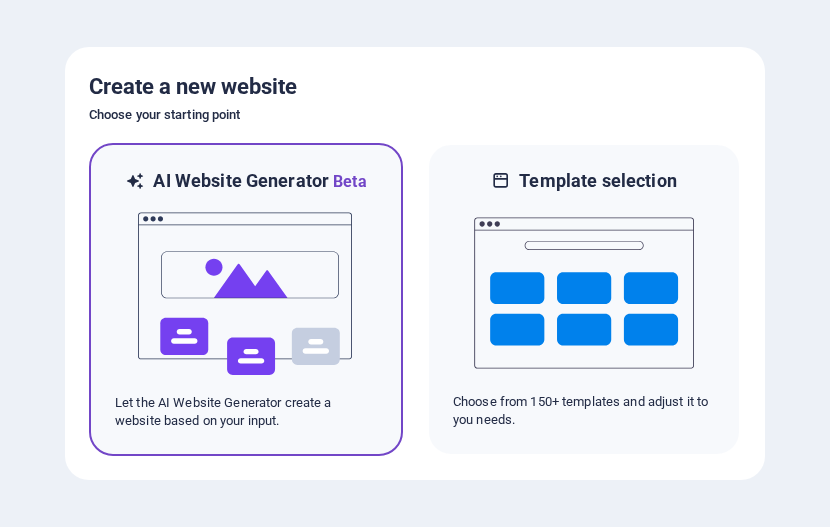click at bounding box center (246, 294) 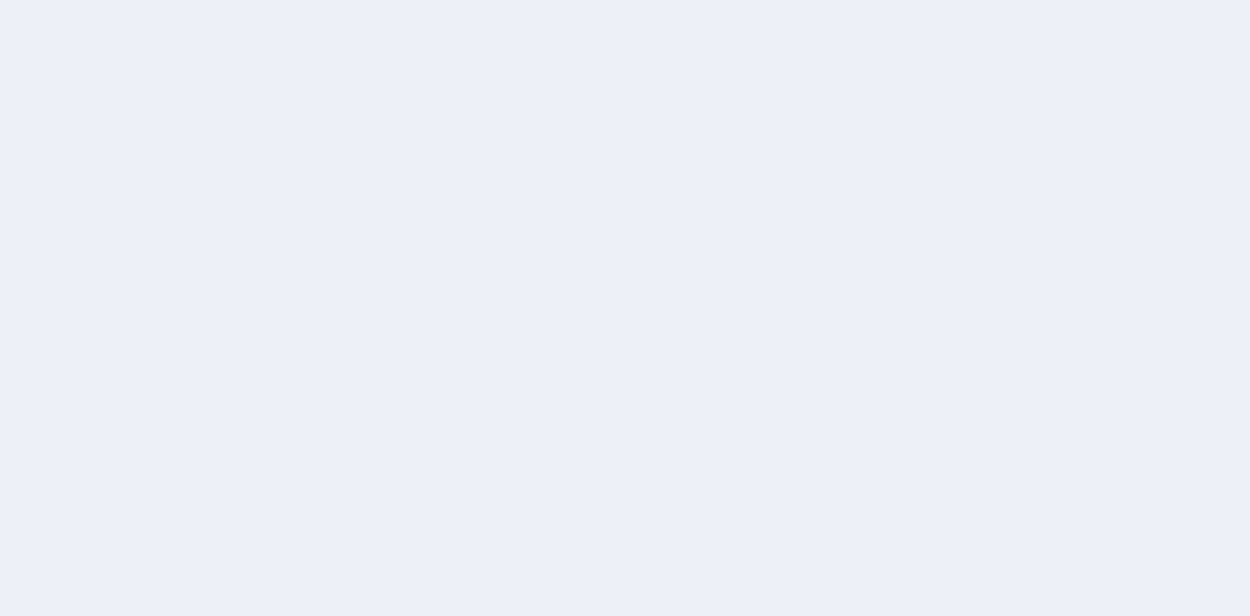 scroll, scrollTop: 0, scrollLeft: 0, axis: both 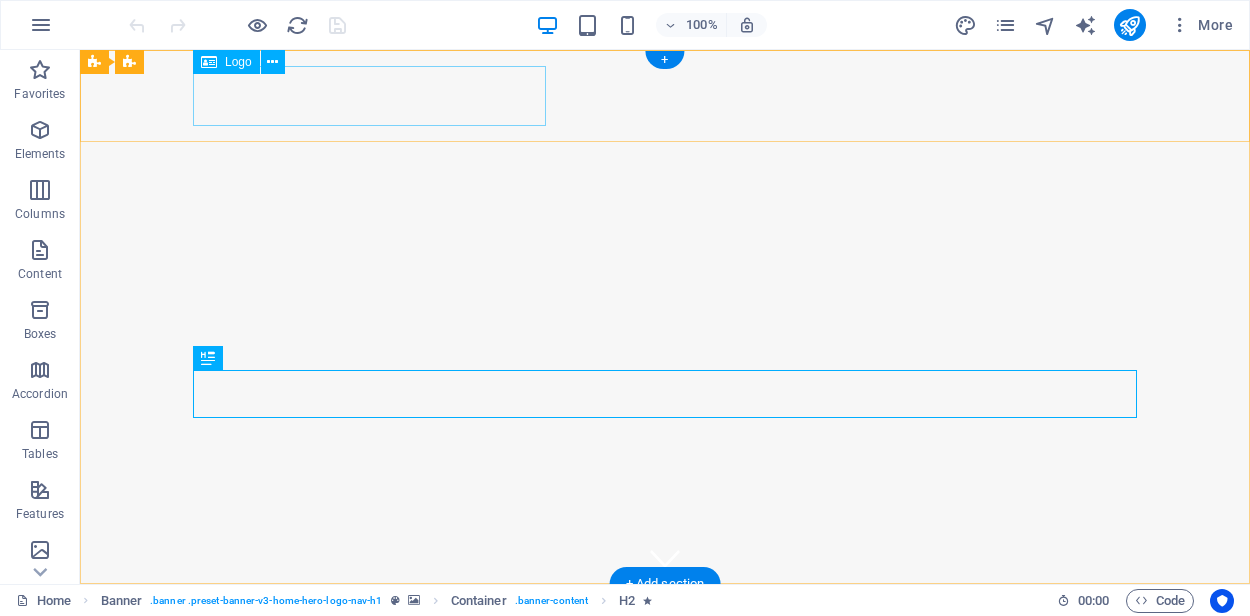 click on "gfleet-photos.com" at bounding box center [665, 630] 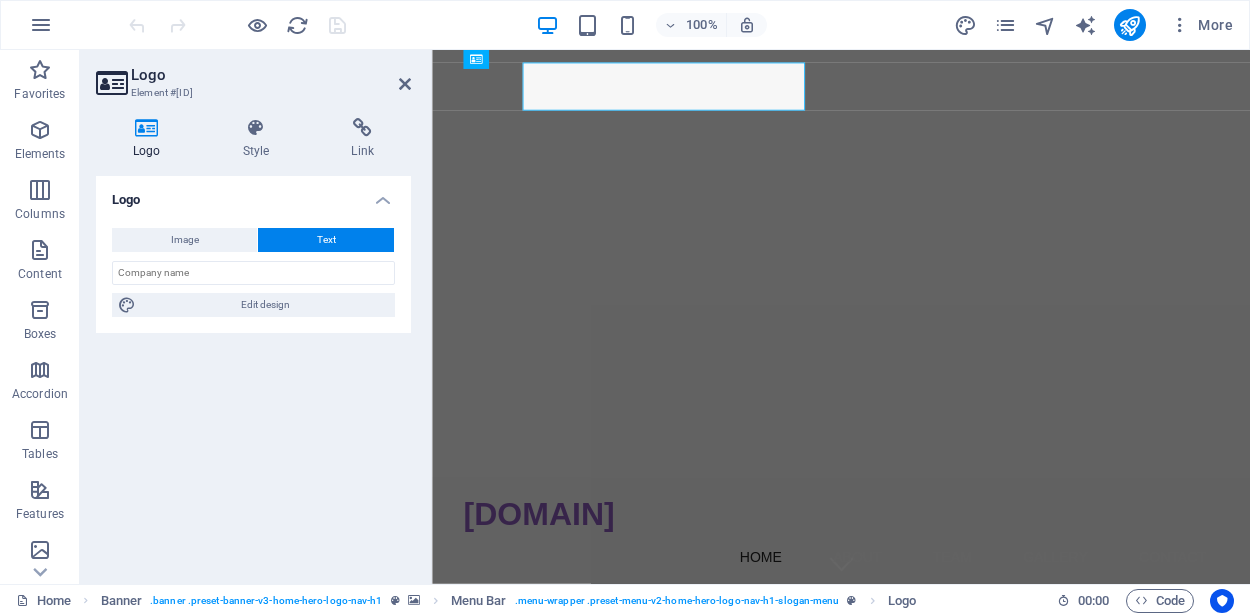 click on "Logo Style Link Logo Image Text Drag files here, click to choose files or select files from Files or our free stock photos & videos Select files from the file manager, stock photos, or upload file(s) Upload Width 200 Default auto px rem % em vh vw Fit image Automatically fit image to a fixed width and height Height Default auto px Alignment Lazyload Loading images after the page loads improves page speed. Responsive Automatically load retina image and smartphone optimized sizes. Lightbox Use as headline The image will be wrapped in an H1 headline tag. Useful for giving alternative text the weight of an H1 headline, e.g. for the logo. Leave unchecked if uncertain. Optimized Images are compressed to improve page speed. Direction Custom X offset 50 px rem % vh vw Y offset 50 px rem % vh vw Edit design Text Float No float Image left Image right Determine how text should behave around the image. Text Alternative text Image caption Menu Bar Element Link None Page External Element Next element Phone Email Page Home" at bounding box center (253, 343) 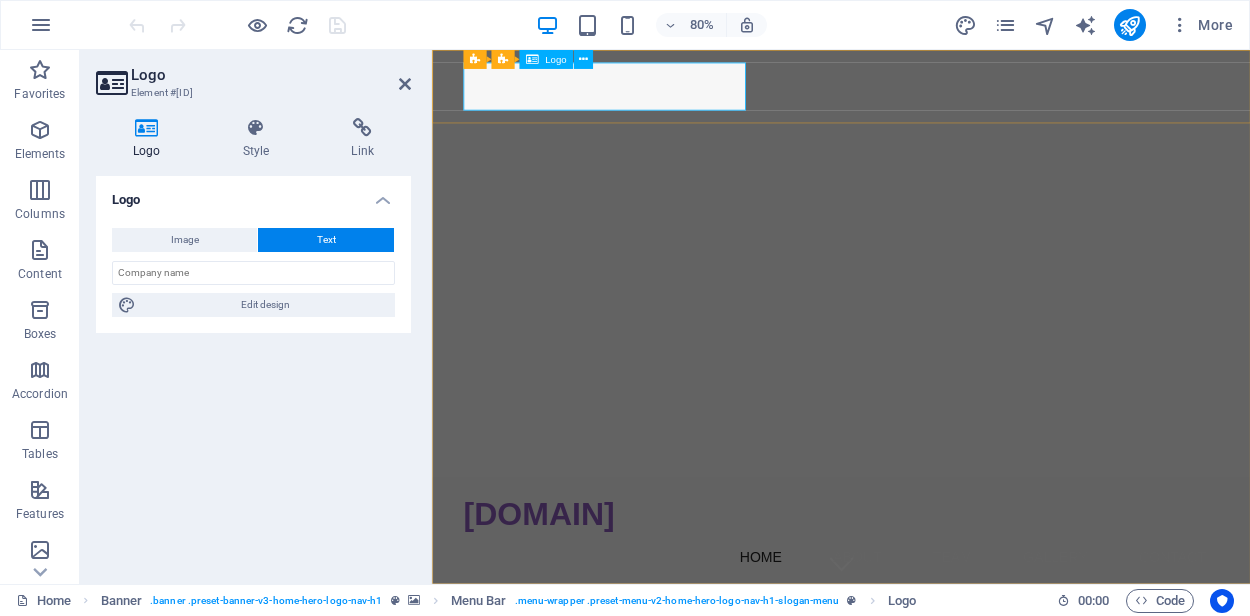 click on "gfleet-photos.com" at bounding box center [944, 630] 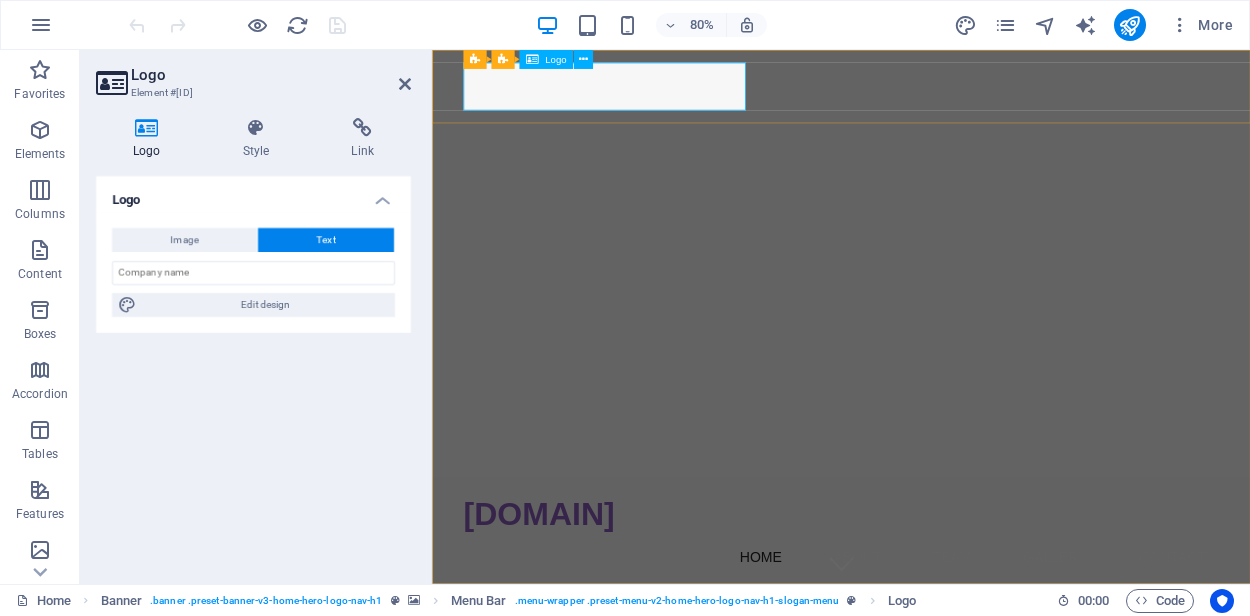 click on "gfleet-photos.com" at bounding box center (944, 630) 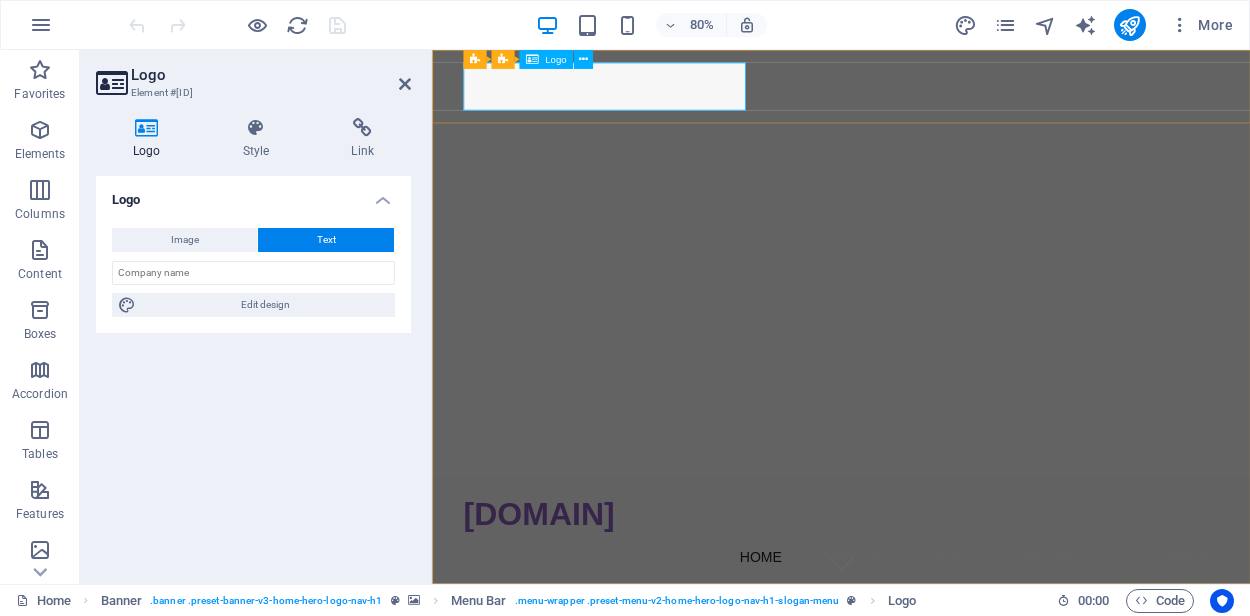 click on "gfleet-photos.com" at bounding box center [944, 630] 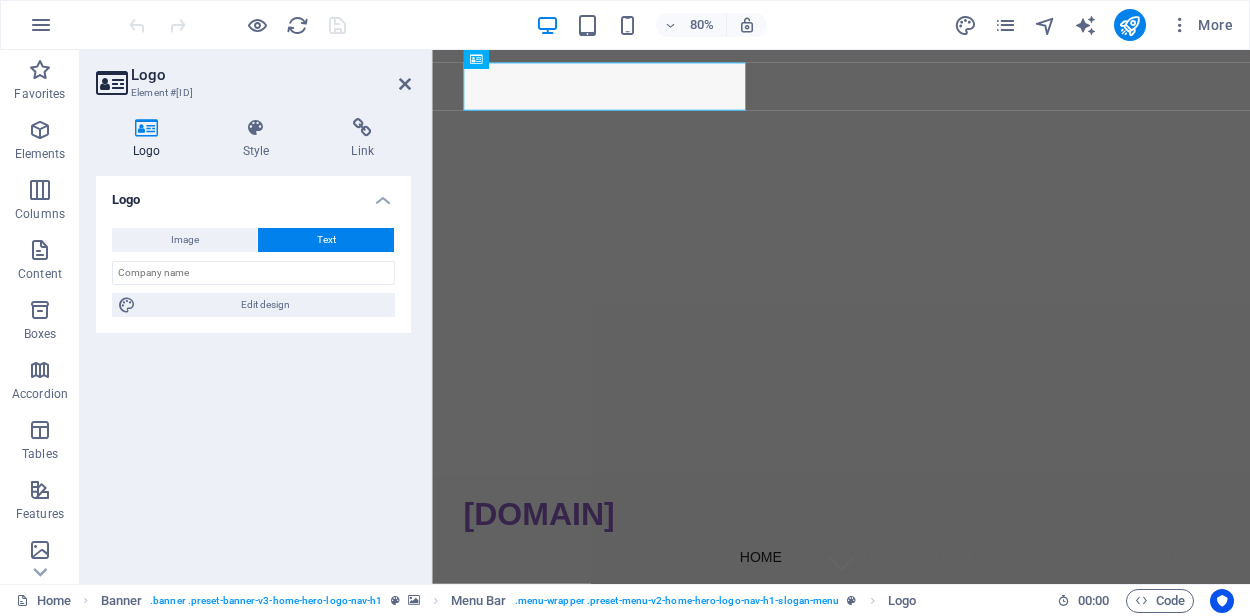 click on "Text" at bounding box center [326, 240] 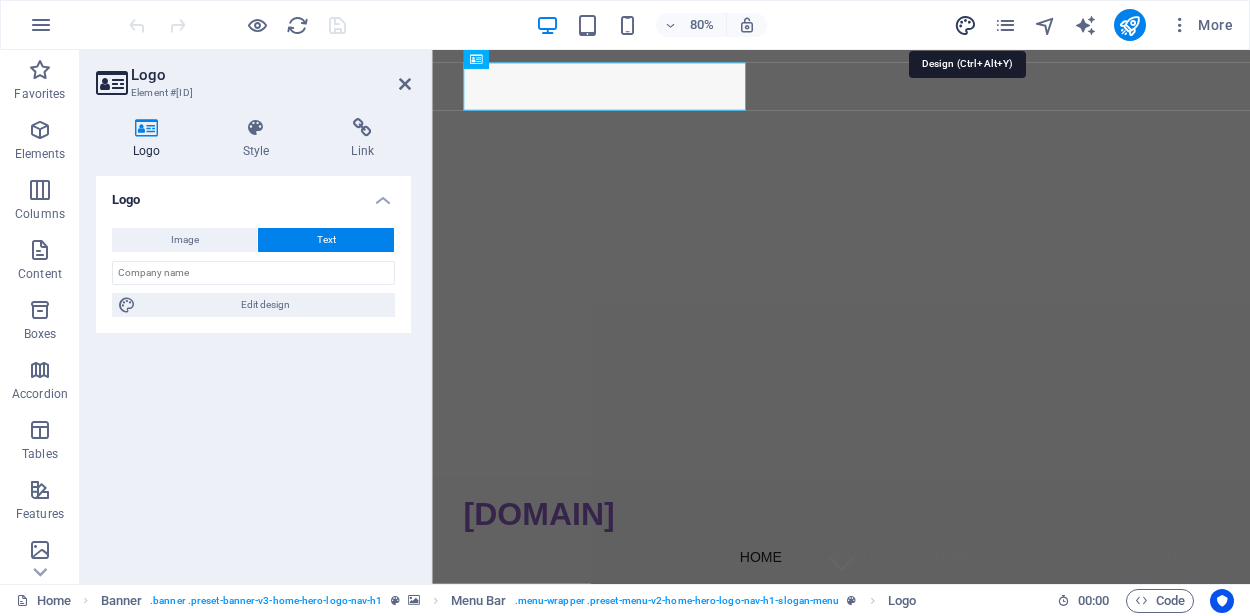 click at bounding box center (965, 25) 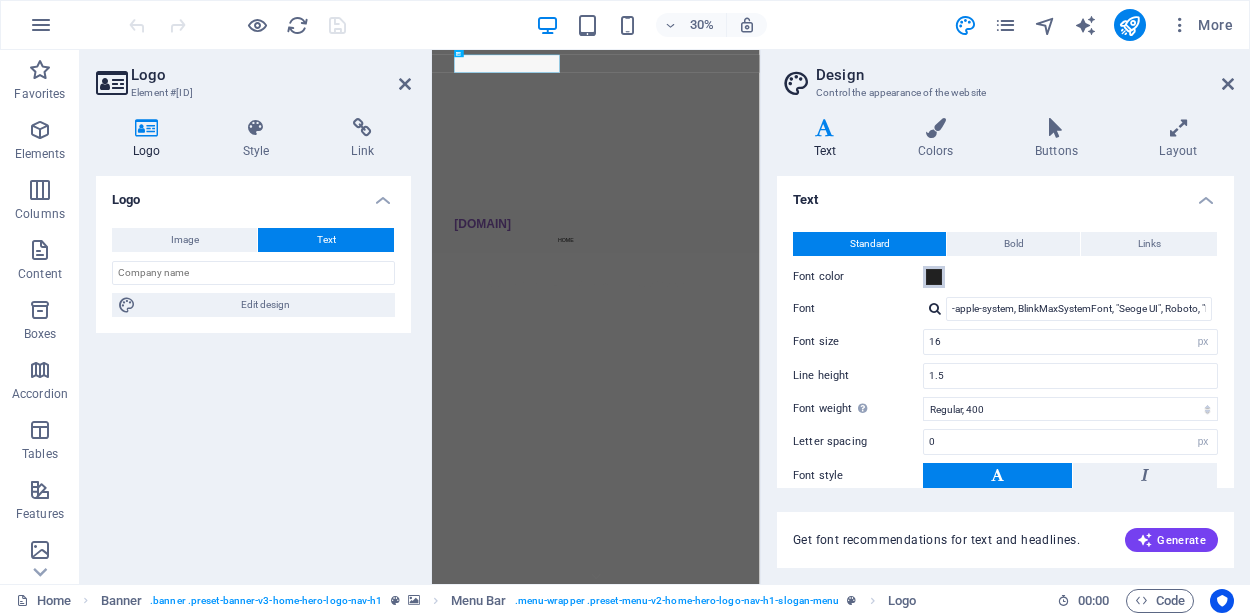 click at bounding box center (934, 277) 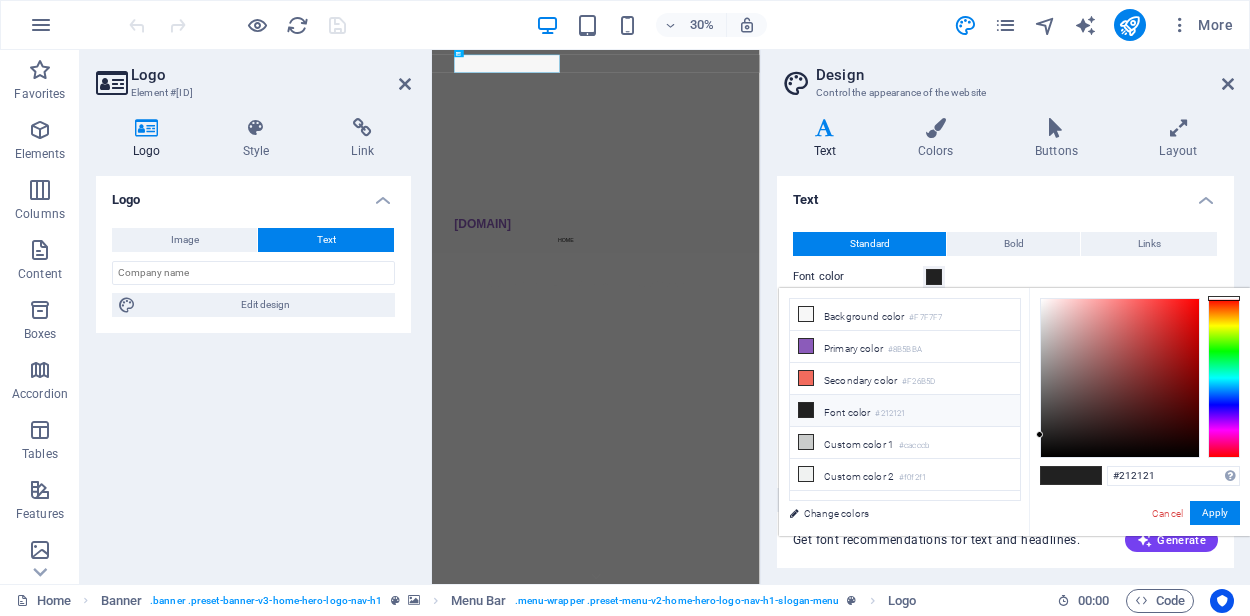 type on "#f80b0b" 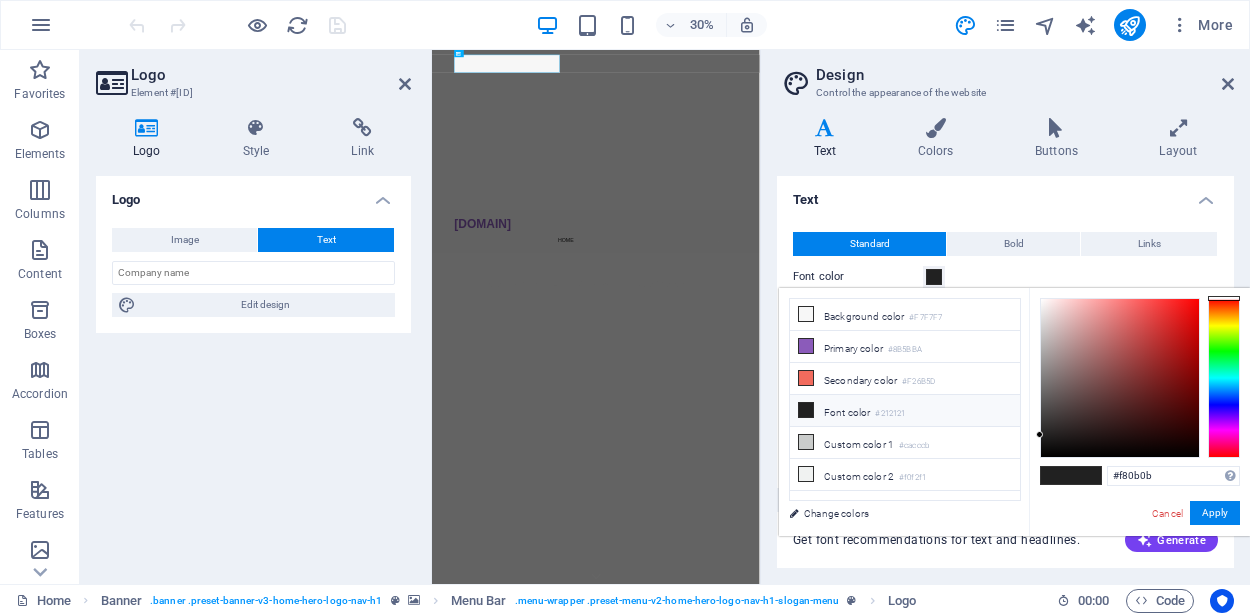 click at bounding box center (1120, 378) 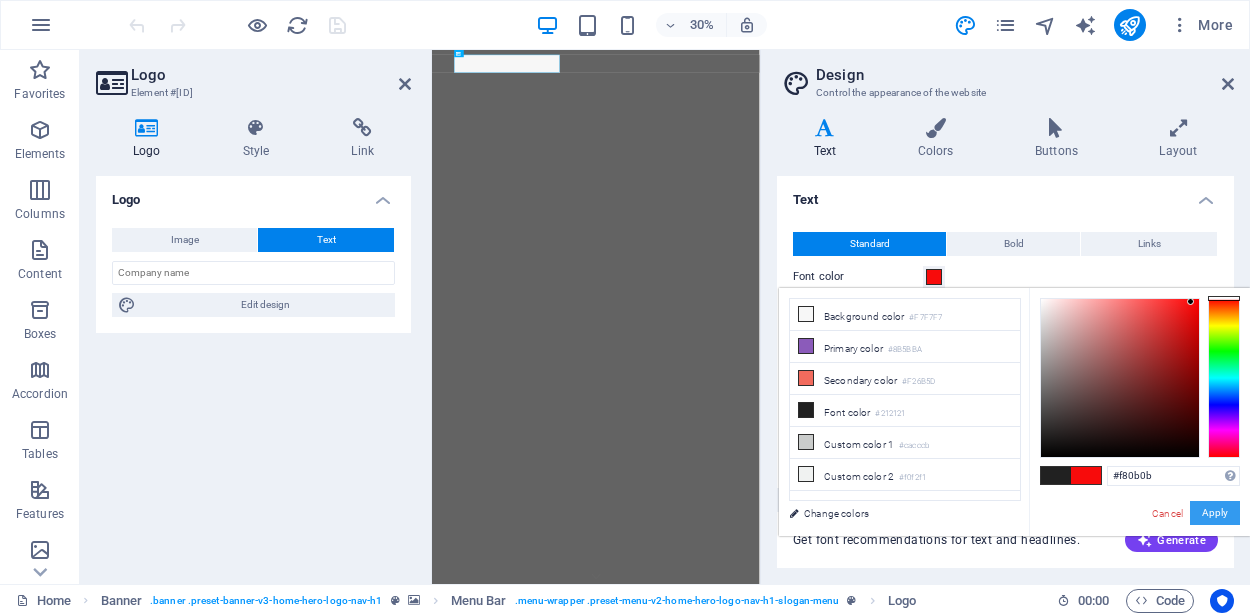 click on "Apply" at bounding box center [1215, 513] 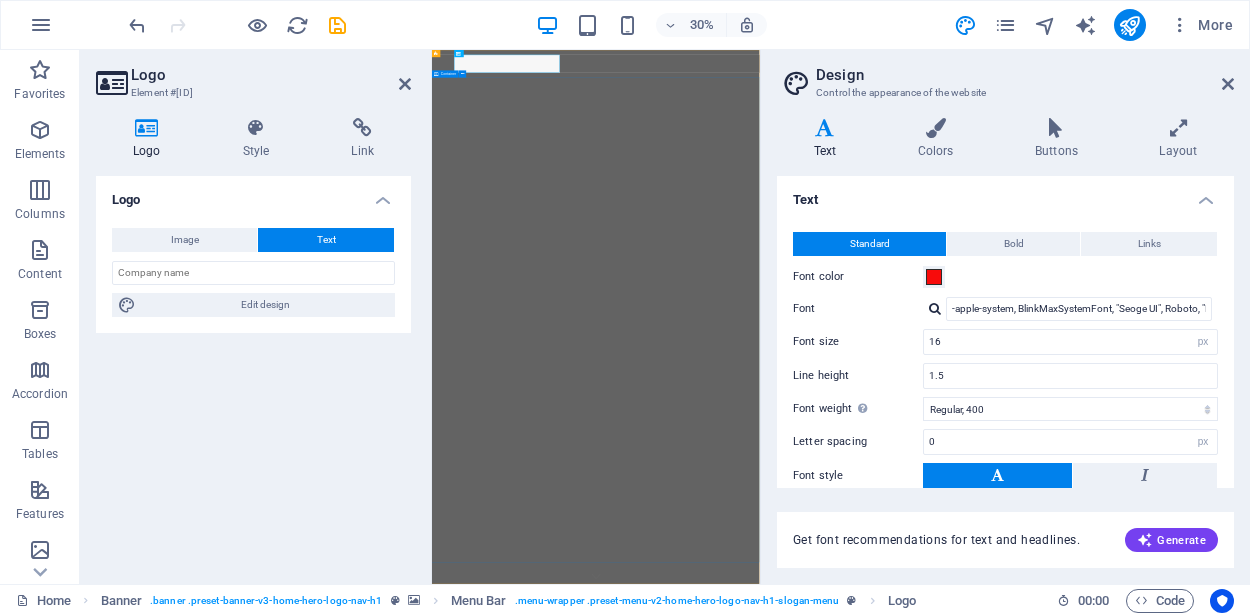 click on "Welcome to GFleet Photos - Capture the World!" at bounding box center [978, 2084] 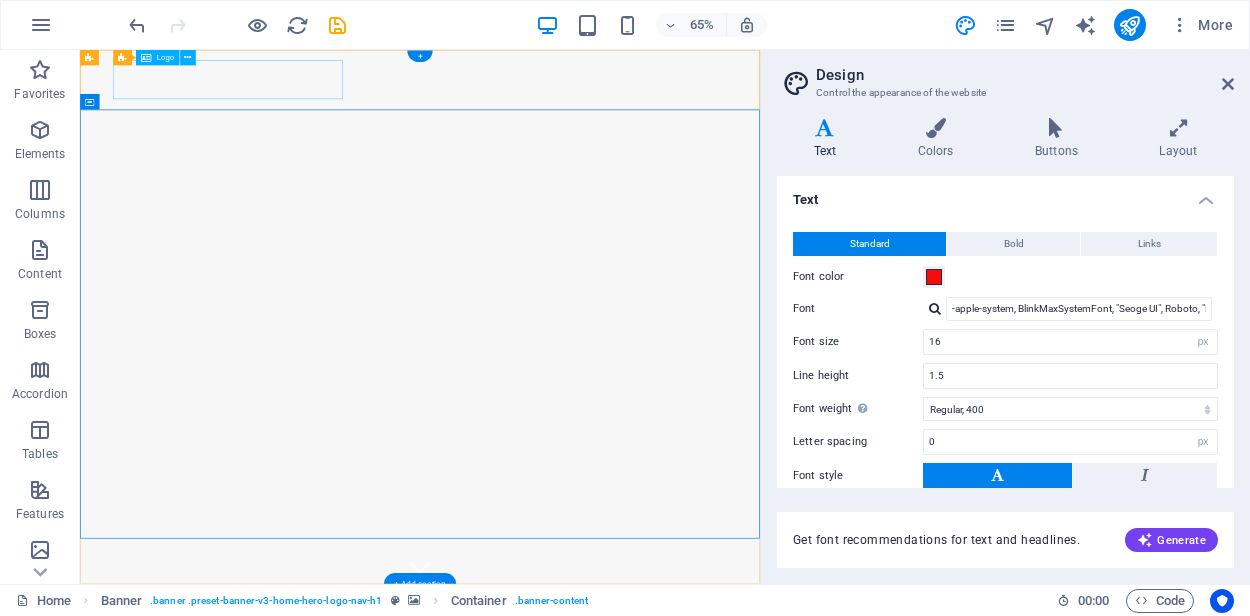 click on "gfleet-photos.com" at bounding box center (603, 1876) 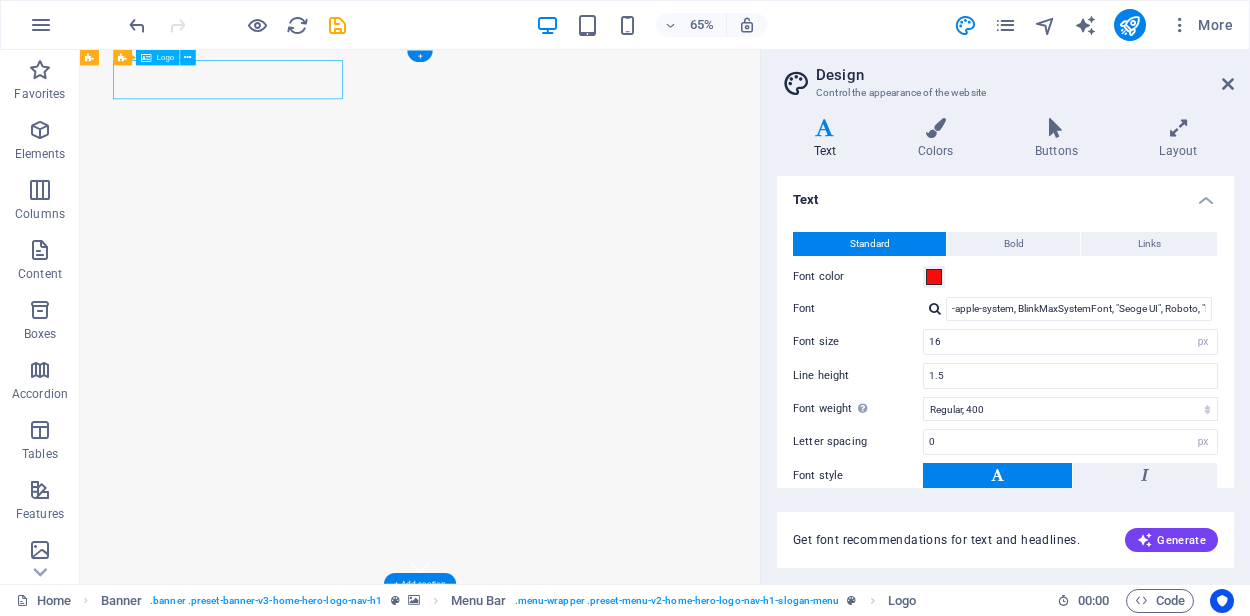 click on "gfleet-photos.com" at bounding box center [603, 1876] 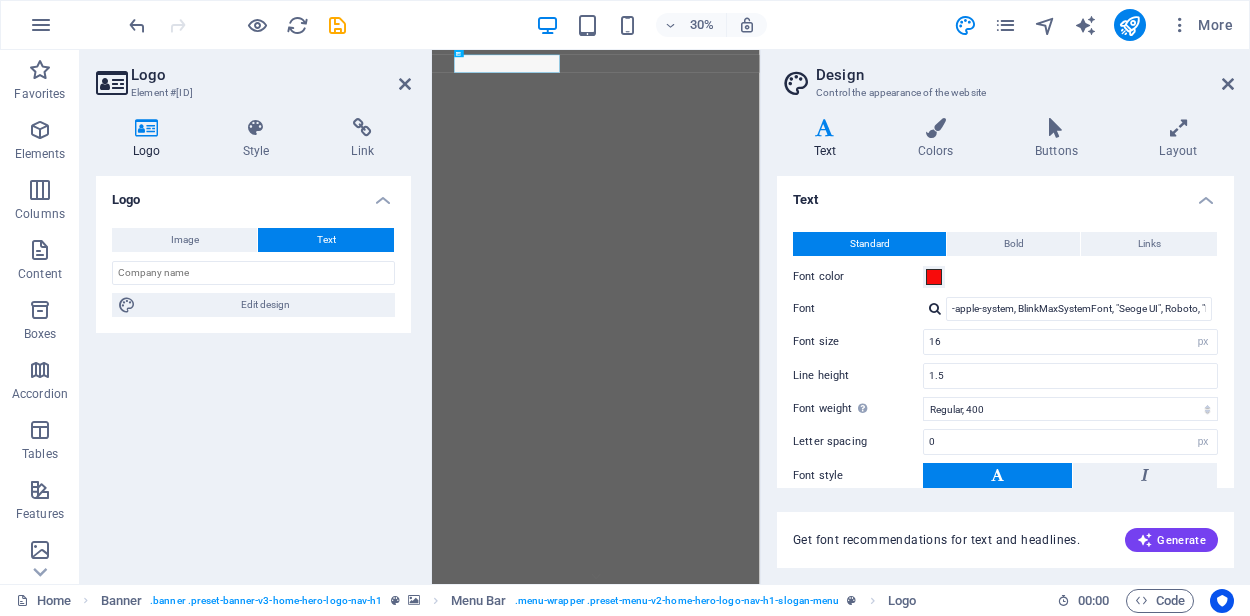 click on "Element #ed-830210458" at bounding box center [251, 93] 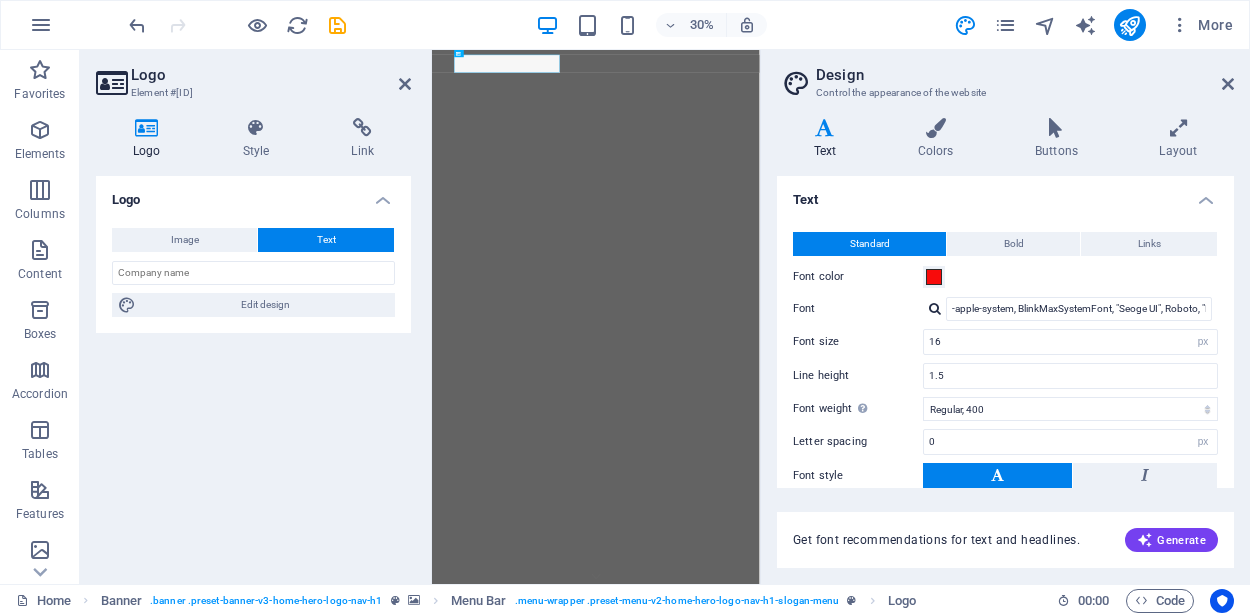 click at bounding box center [825, 128] 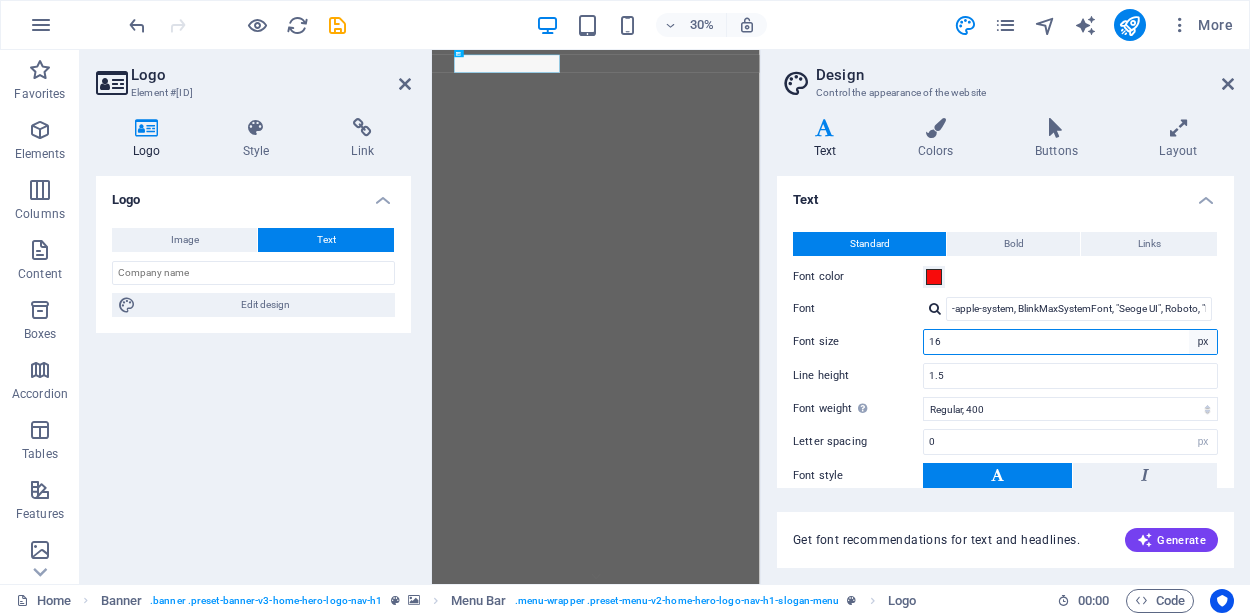 click on "rem px" at bounding box center [1203, 342] 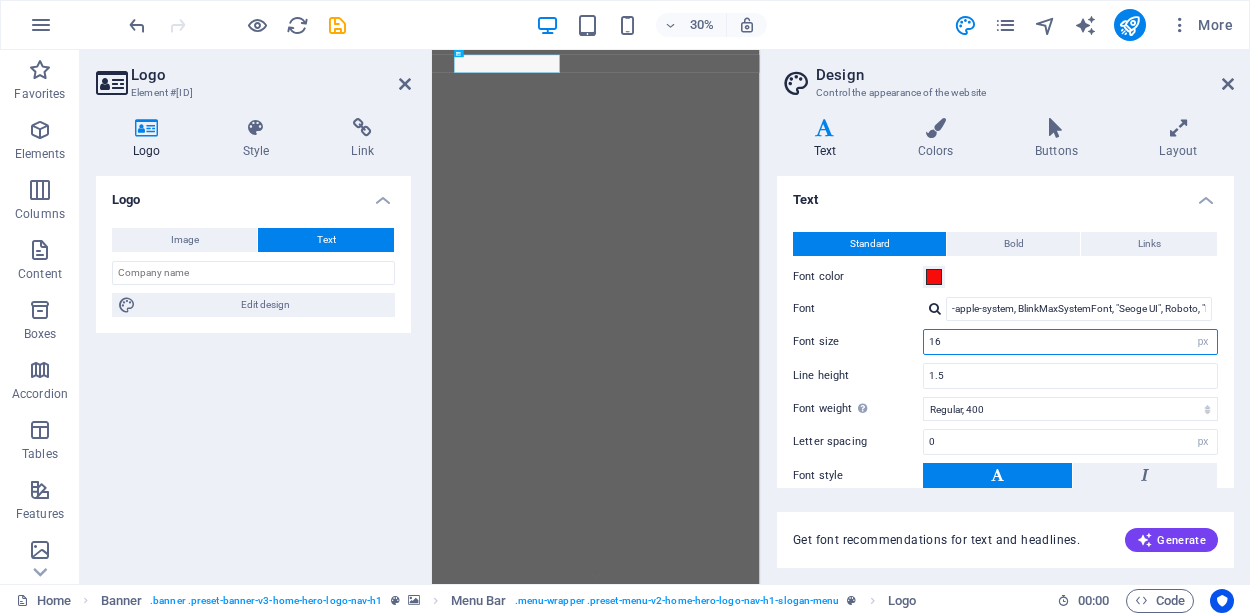 click on "16" at bounding box center (1070, 342) 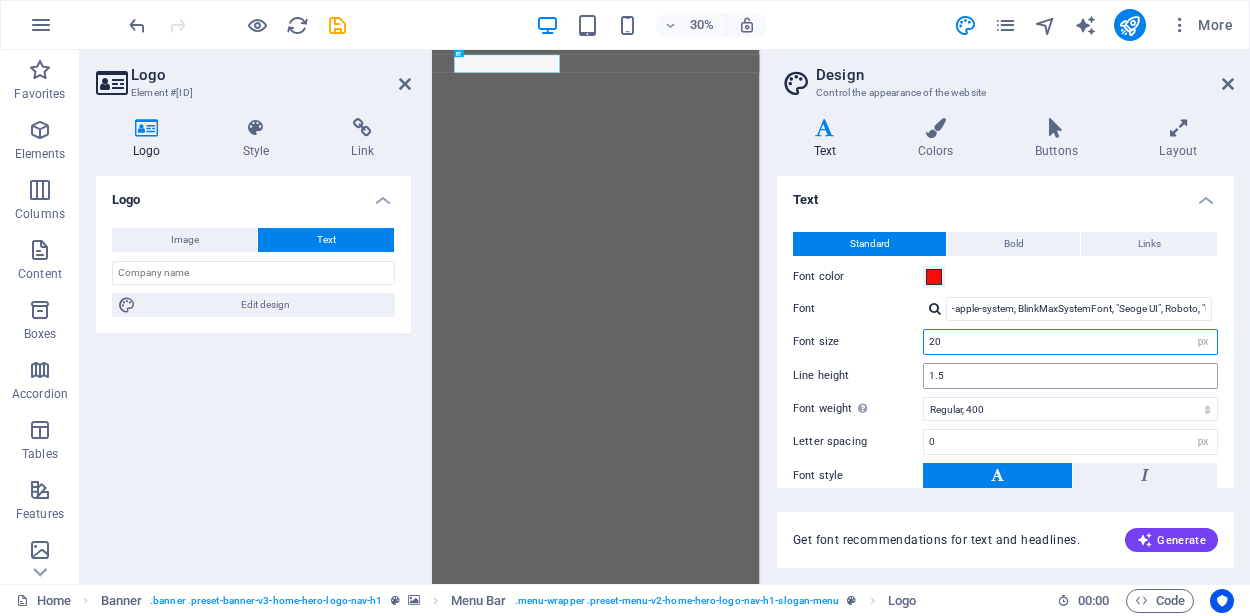 type on "20" 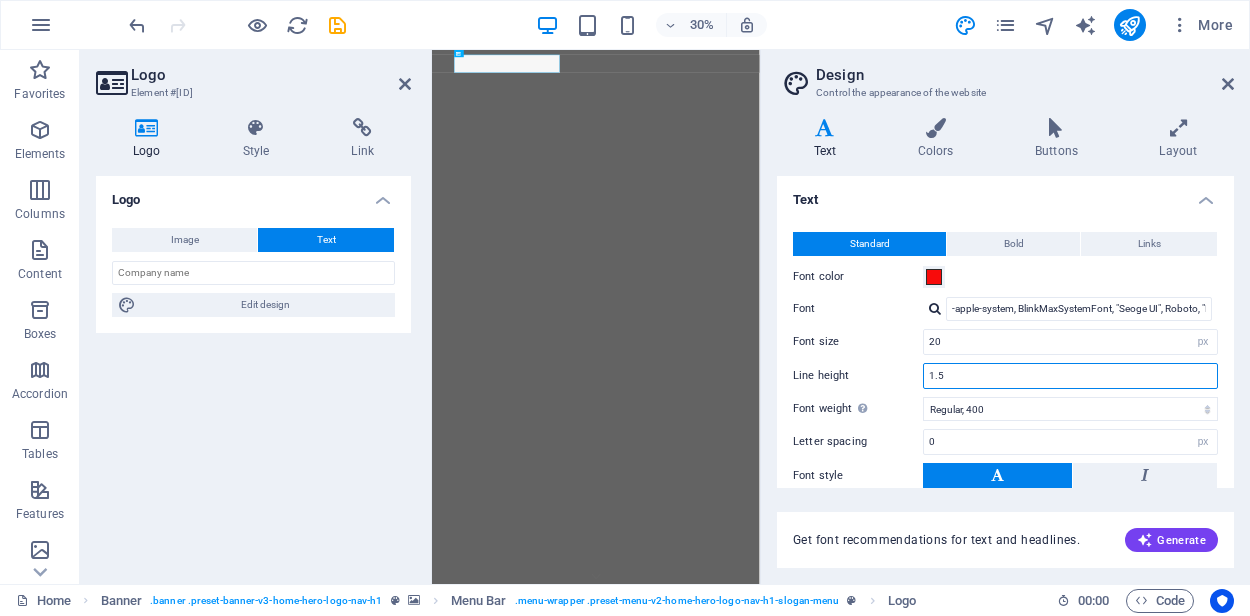 click on "1.5" at bounding box center (1070, 376) 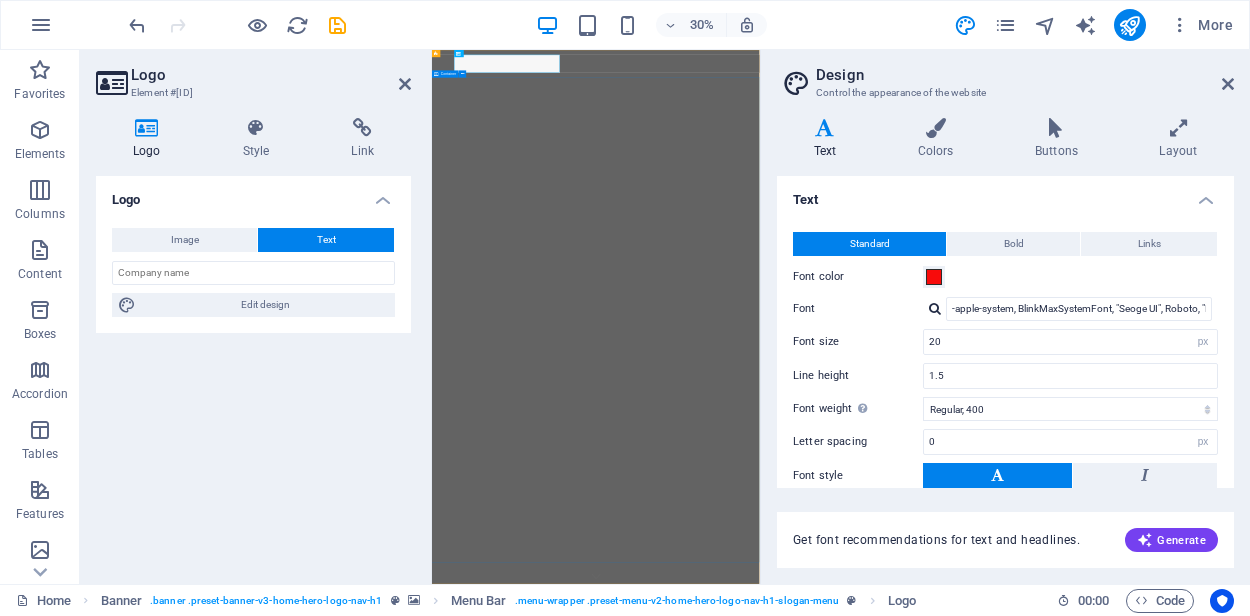 click on "Welcome to GFleet Photos - Capture the World!" at bounding box center (978, 2084) 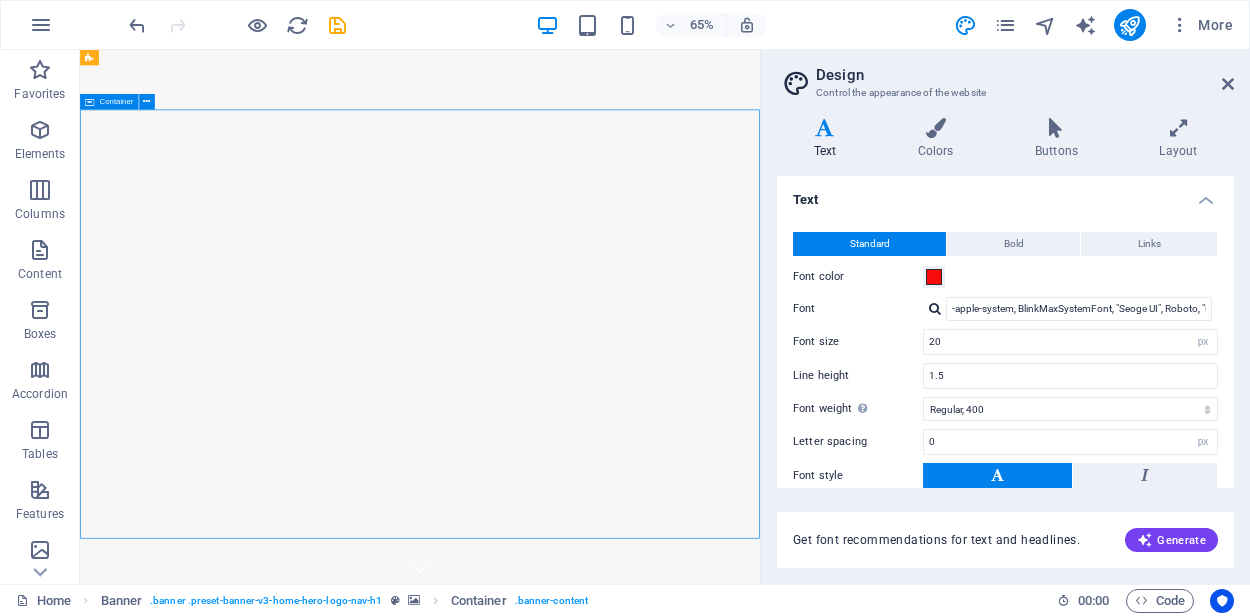 click on "Welcome to GFleet Photos - Capture the World!" at bounding box center (603, 2084) 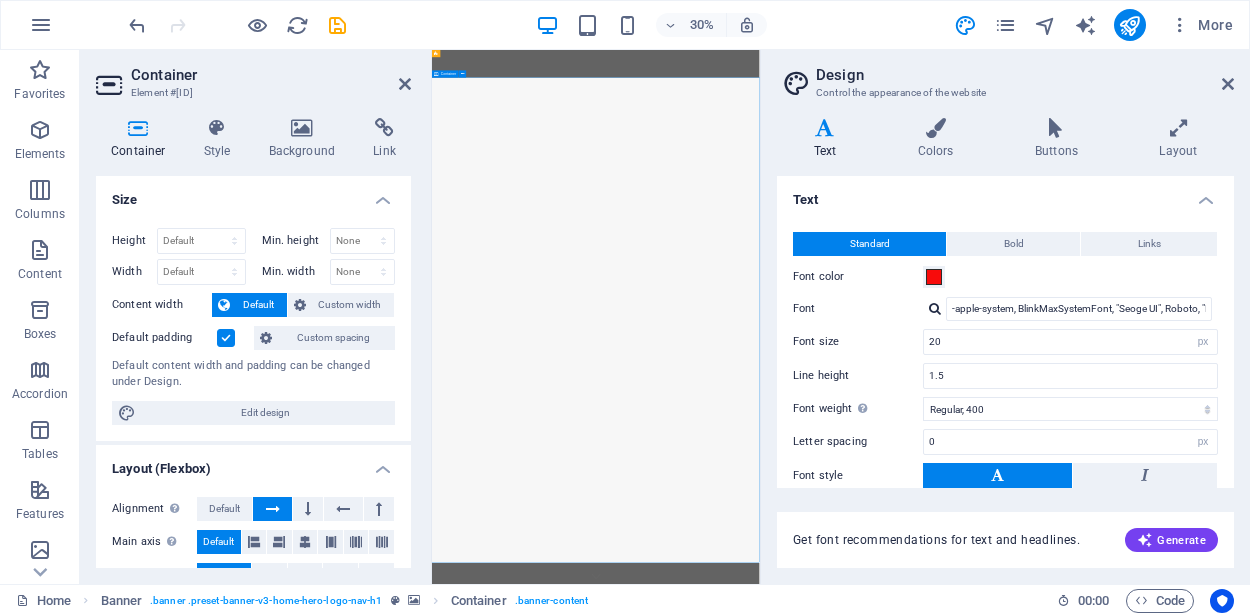 click on "Welcome to GFleet Photos - Capture the World!" at bounding box center [978, 2084] 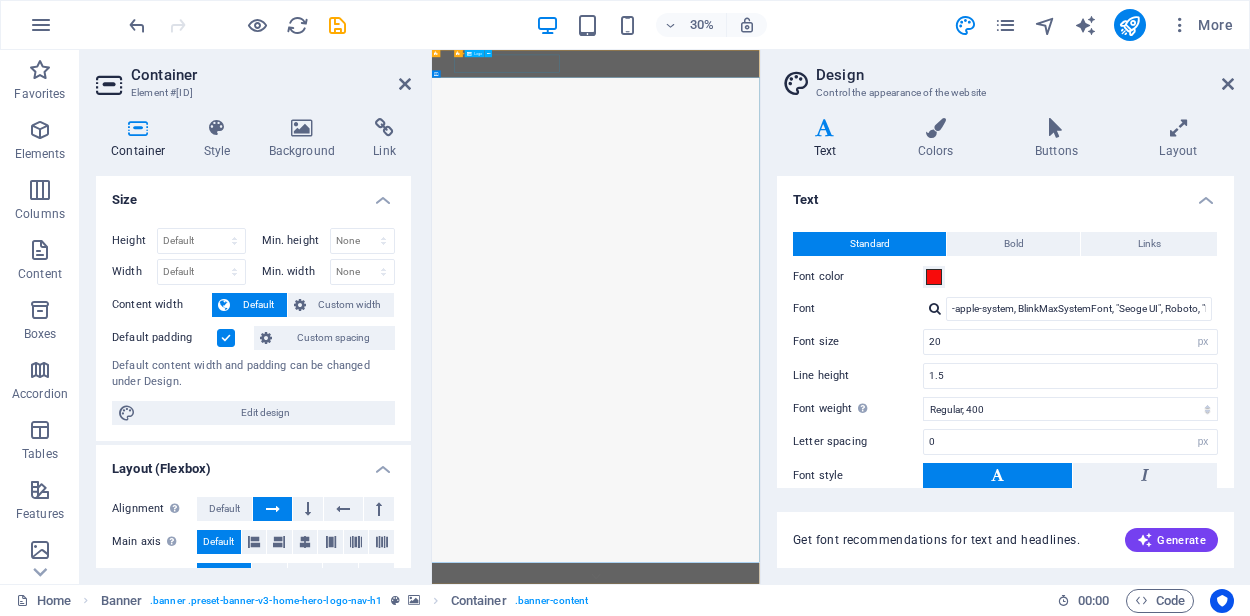 click on "gfleet-photos.com" at bounding box center (979, 1876) 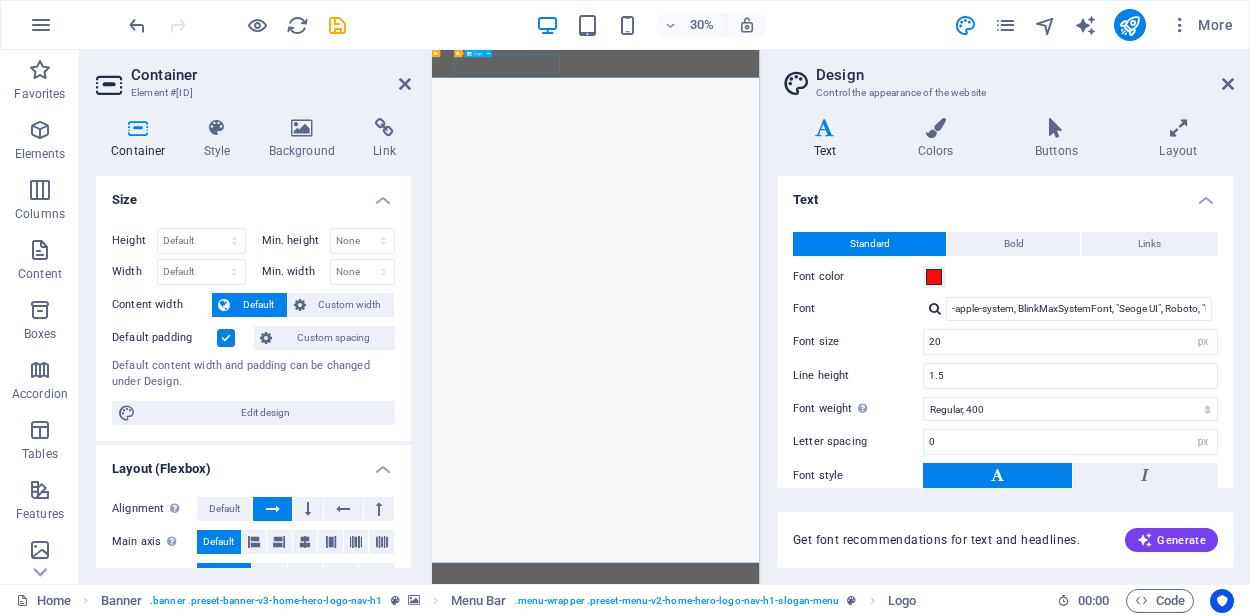 click on "gfleet-photos.com" at bounding box center [979, 1876] 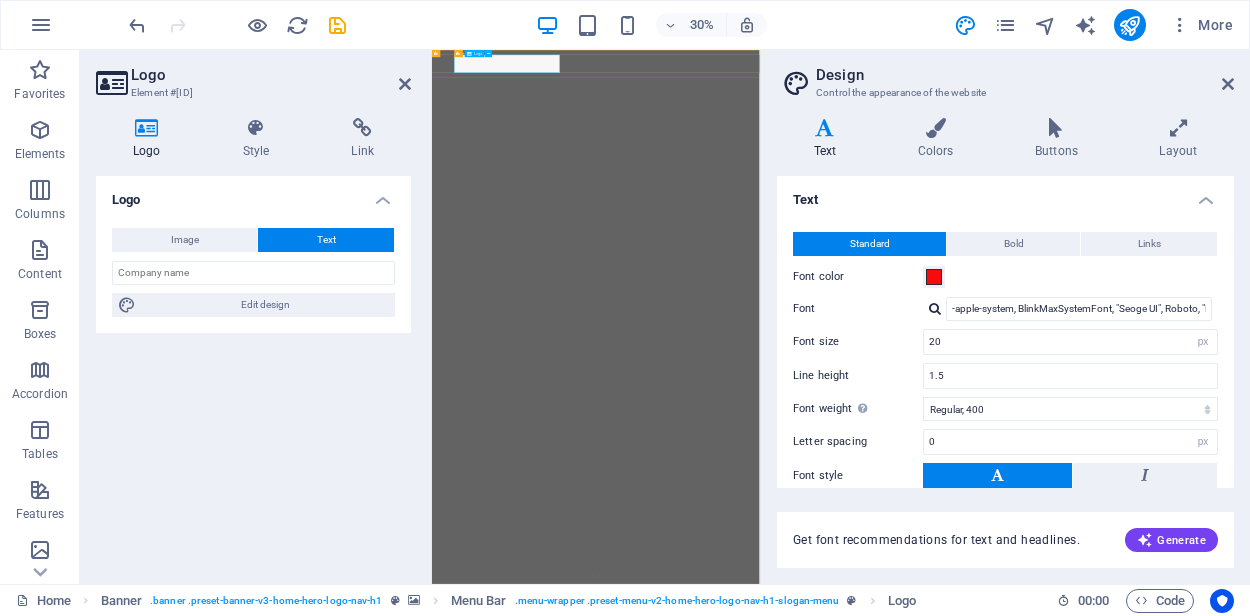 click on "gfleet-photos.com" at bounding box center [979, 1876] 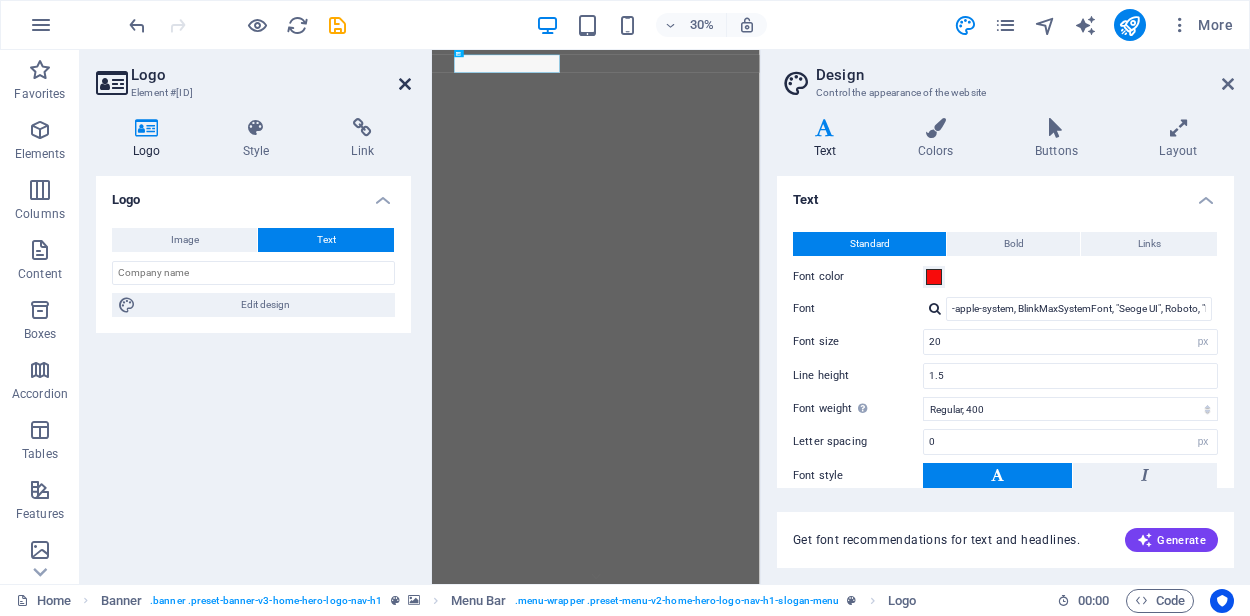 click at bounding box center (405, 84) 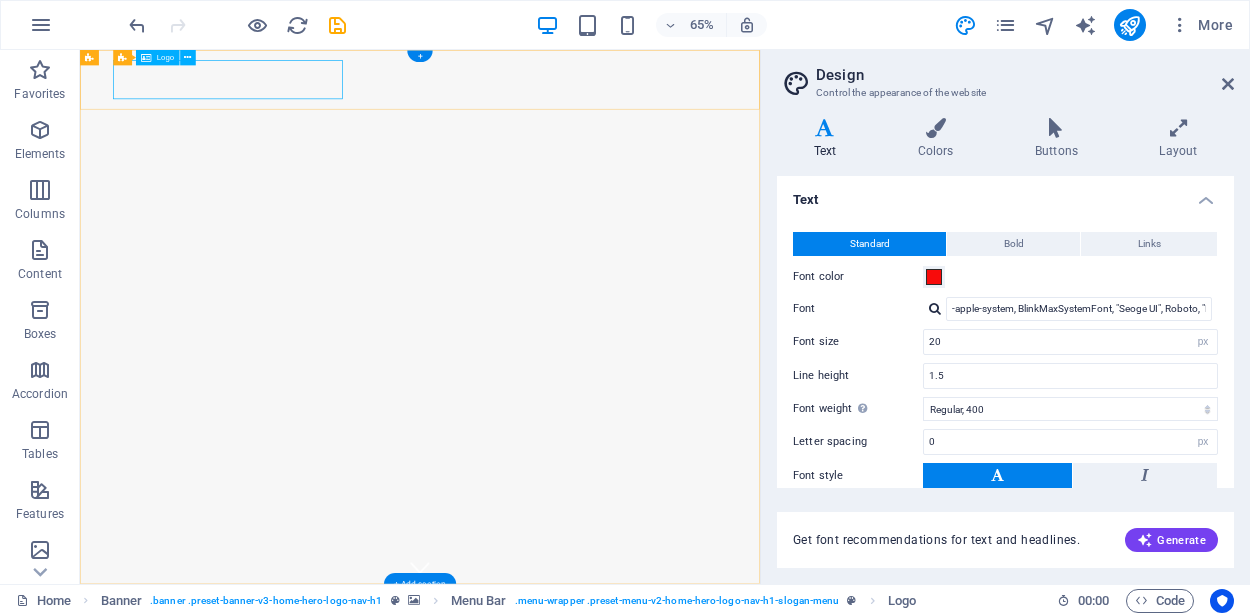 click on "gfleet-photos.com" at bounding box center [603, 1876] 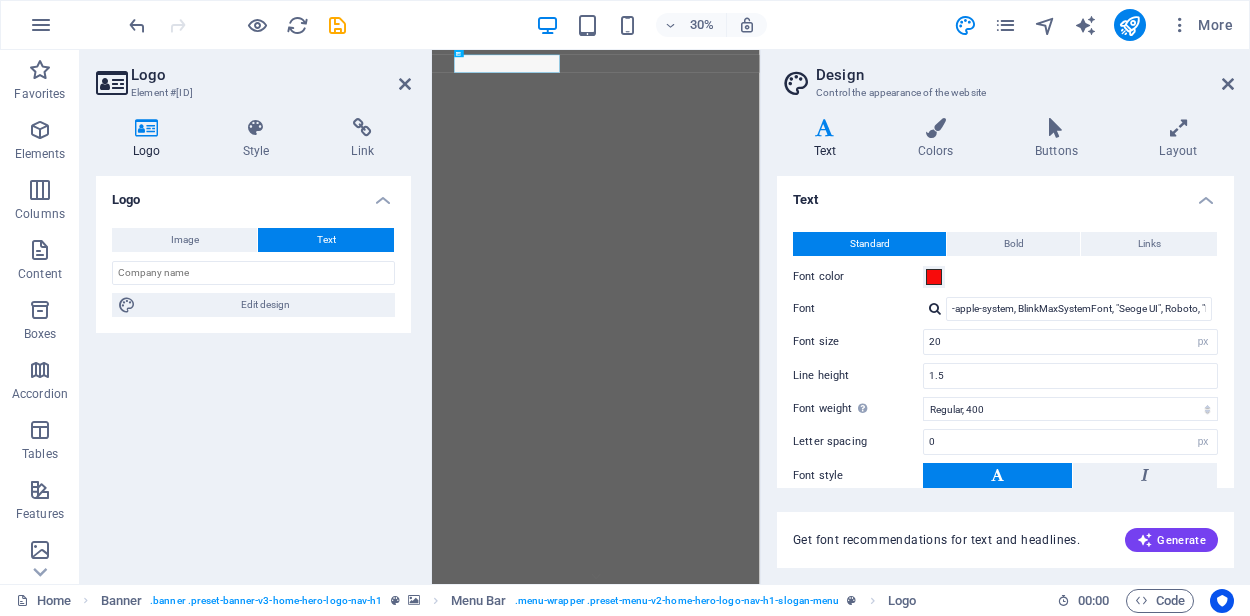 click on "Element #ed-830210458" at bounding box center [251, 93] 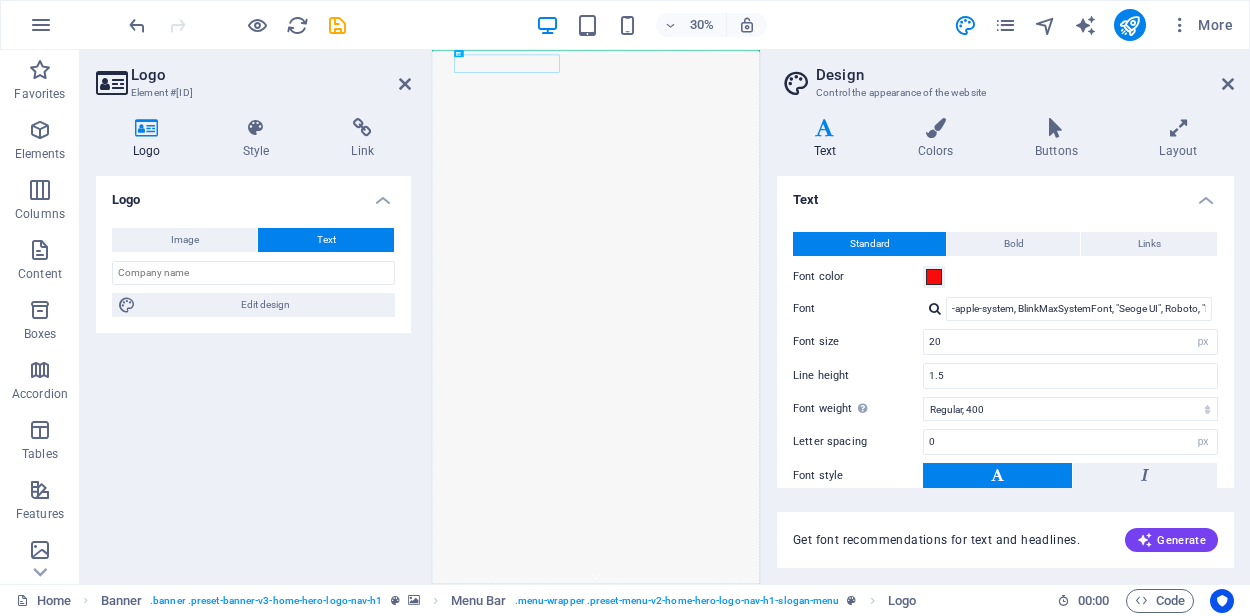 drag, startPoint x: 832, startPoint y: 79, endPoint x: 514, endPoint y: 126, distance: 321.4545 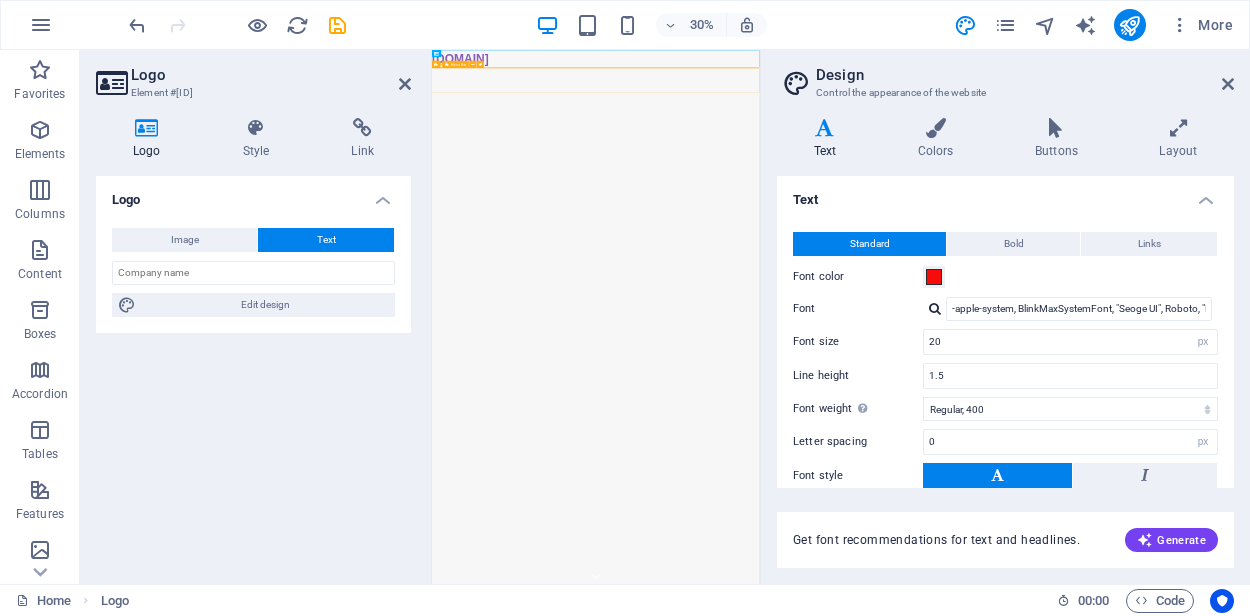 click at bounding box center [447, 64] 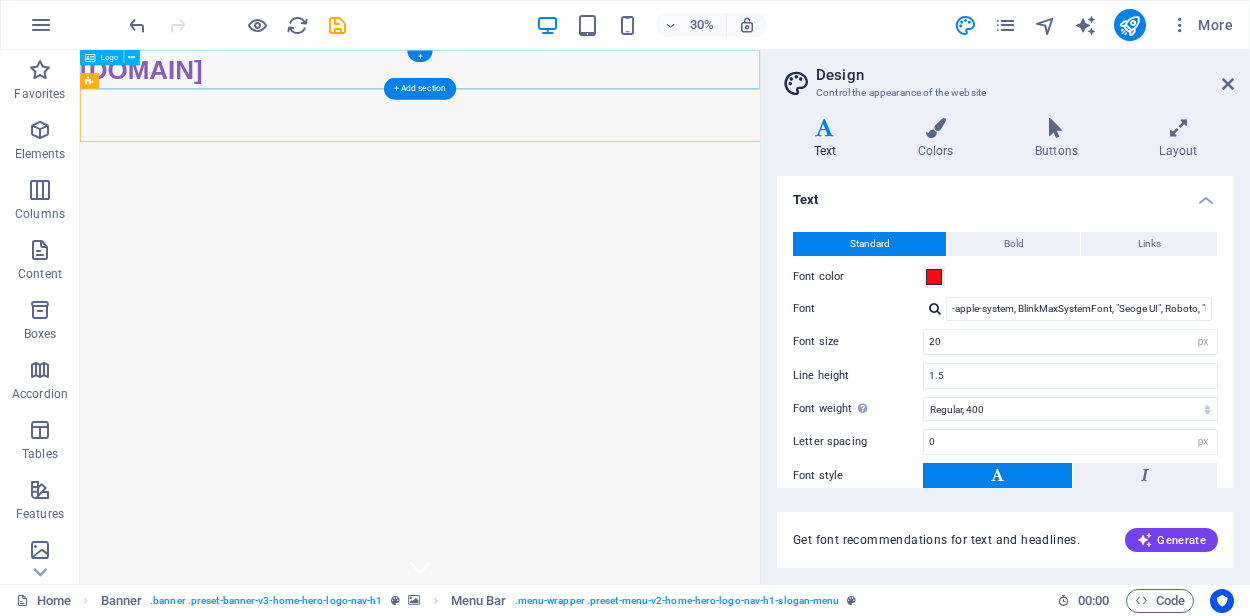 click on "gfleet-photos.com" at bounding box center [603, 80] 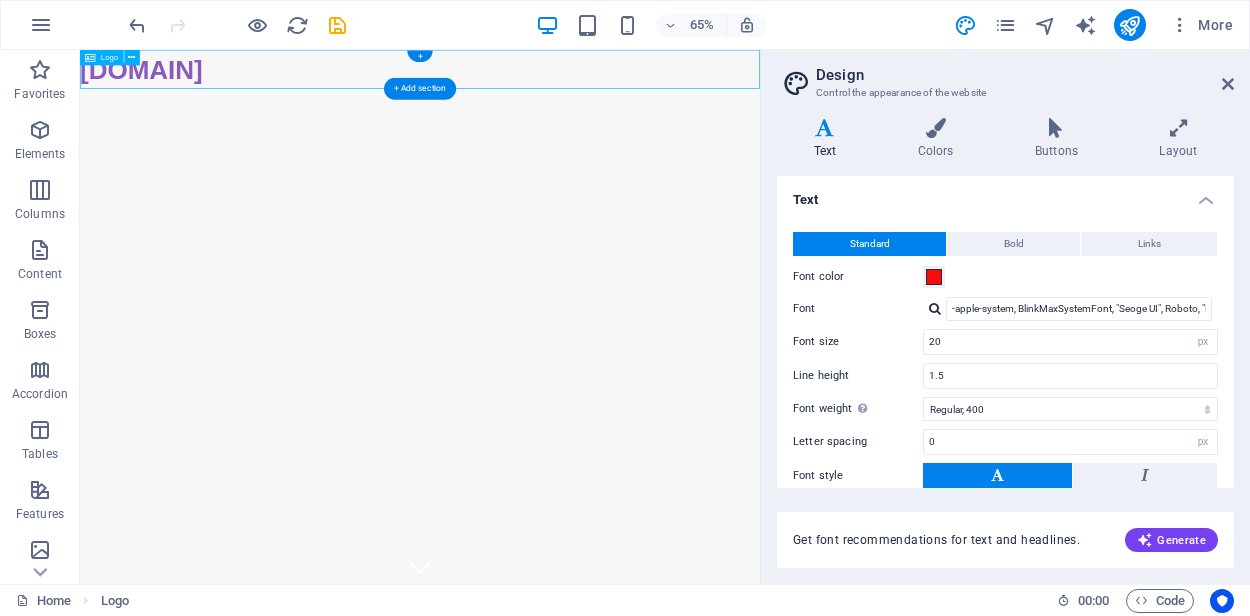 click on "gfleet-photos.com" at bounding box center (603, 80) 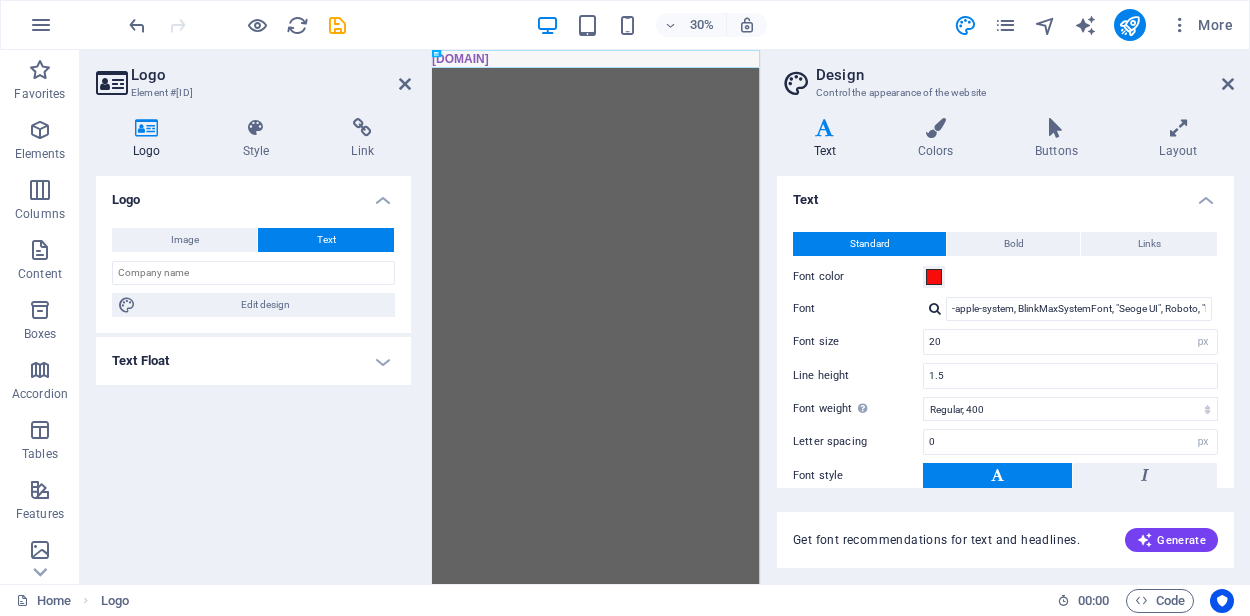 click on "Logo Element #ed-830210458" at bounding box center [253, 76] 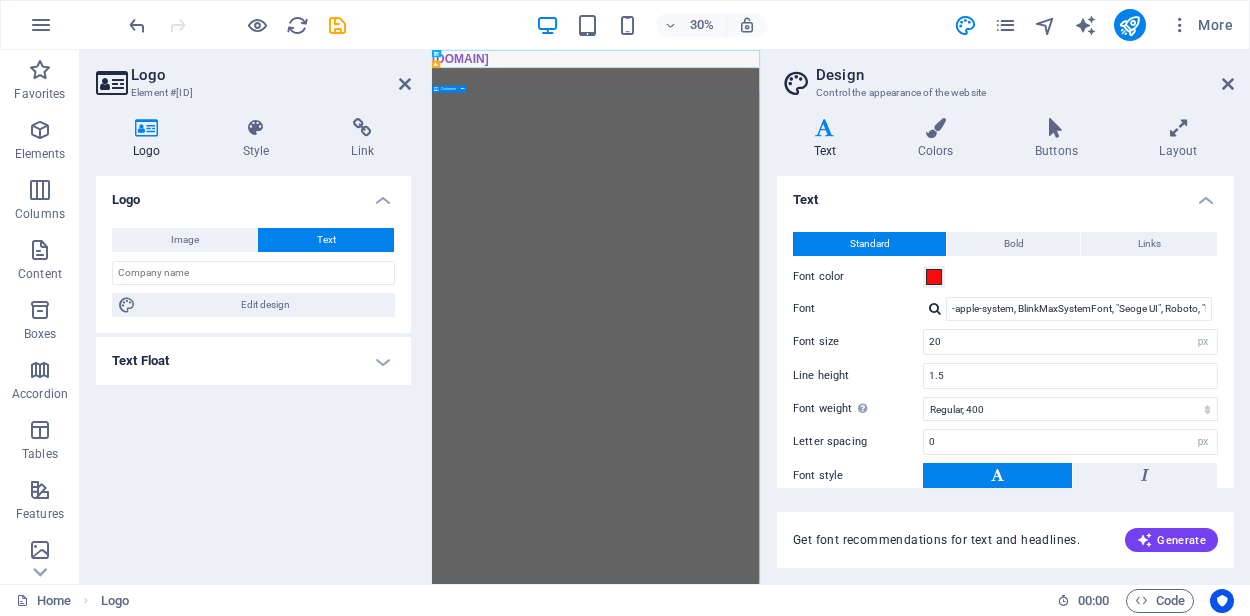 click on "Welcome to GFleet Photos - Capture the World!" at bounding box center (978, 2084) 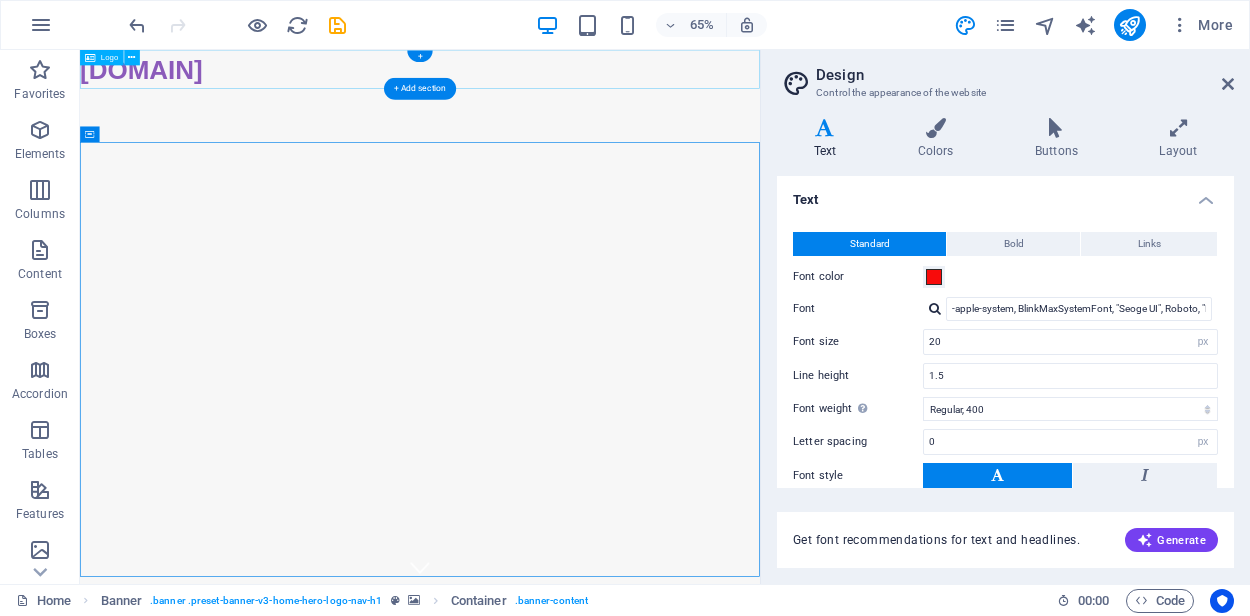 click on "gfleet-photos.com" at bounding box center (603, 80) 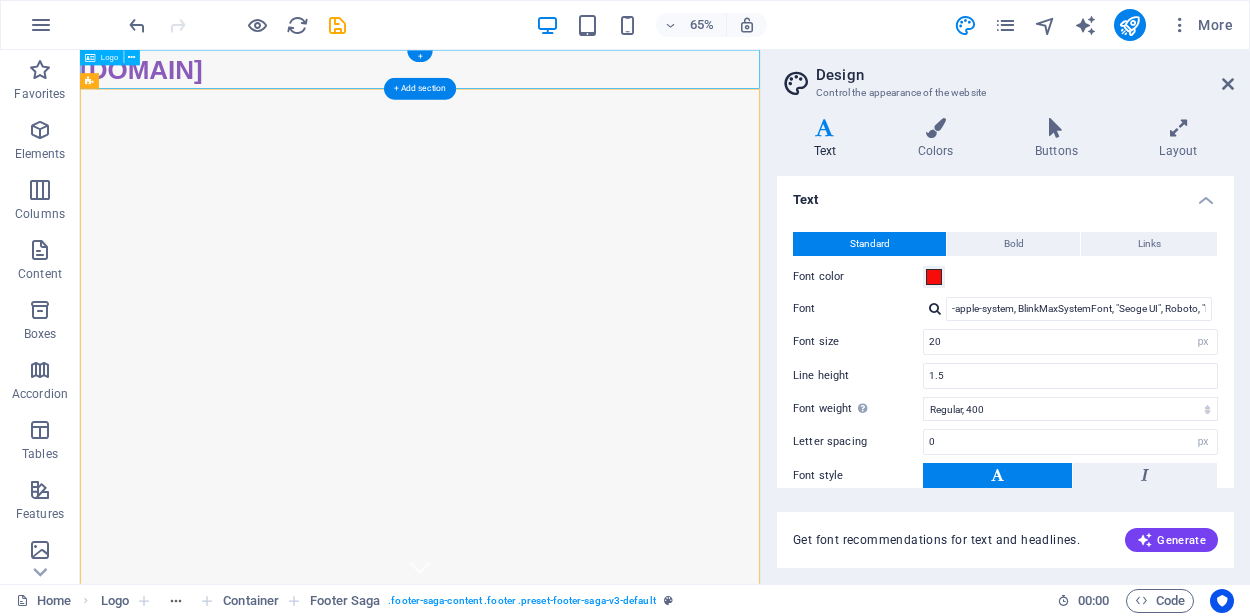 click on "gfleet-photos.com" at bounding box center (603, 80) 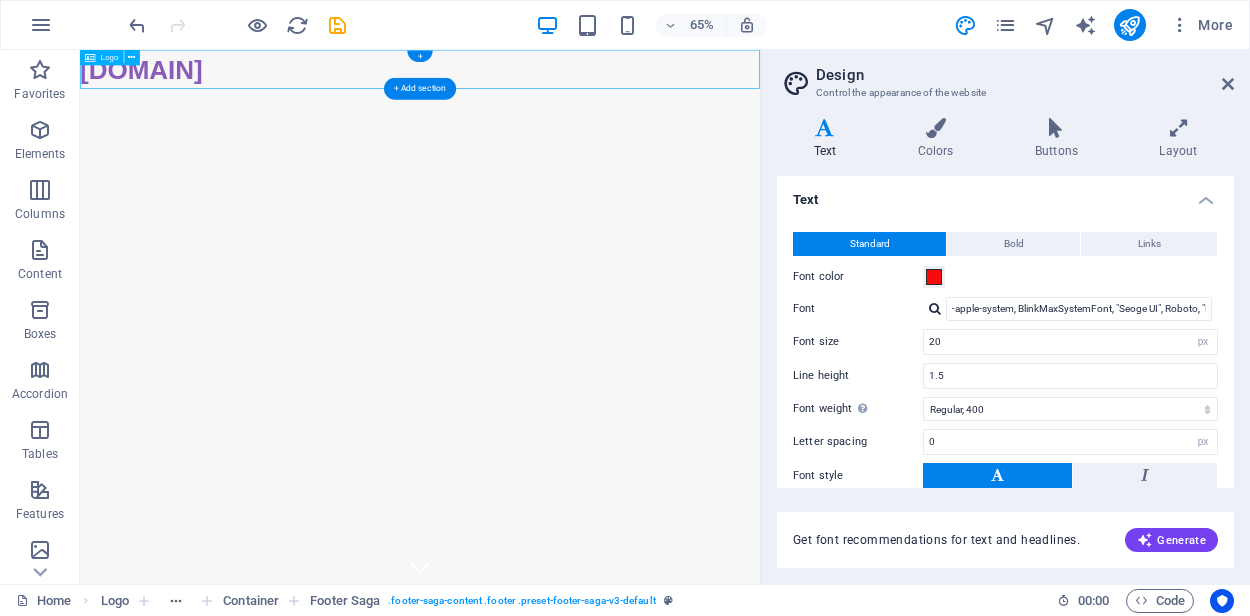 click on "gfleet-photos.com" at bounding box center [603, 80] 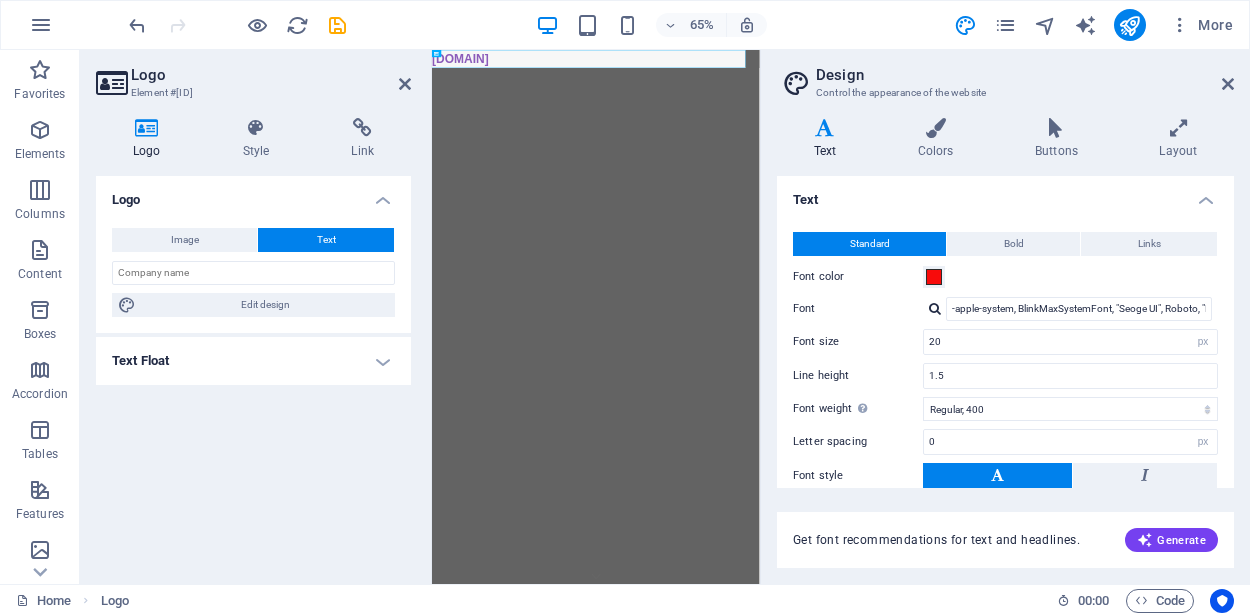 click on "Logo" at bounding box center (271, 75) 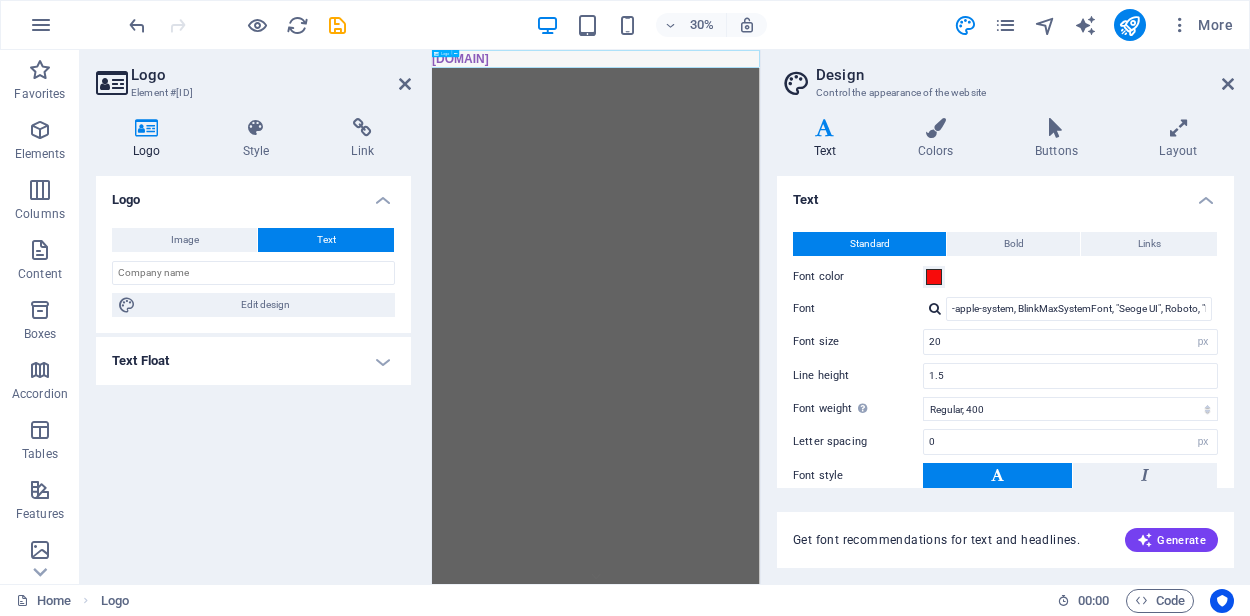 click on "gfleet-photos.com" at bounding box center [978, 80] 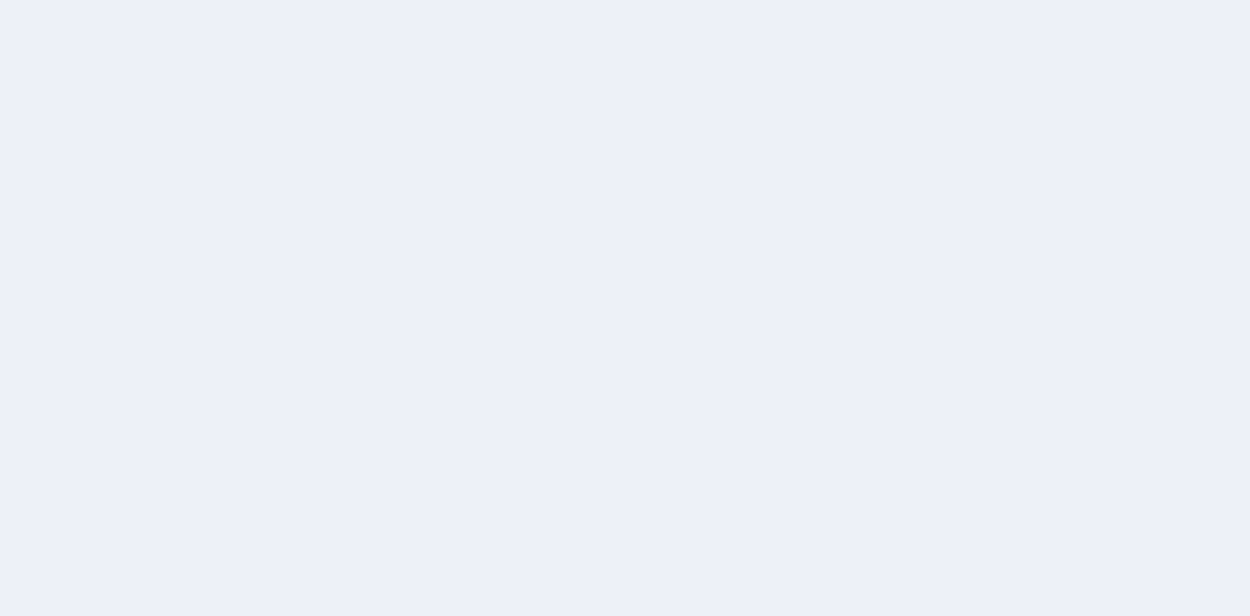 scroll, scrollTop: 0, scrollLeft: 0, axis: both 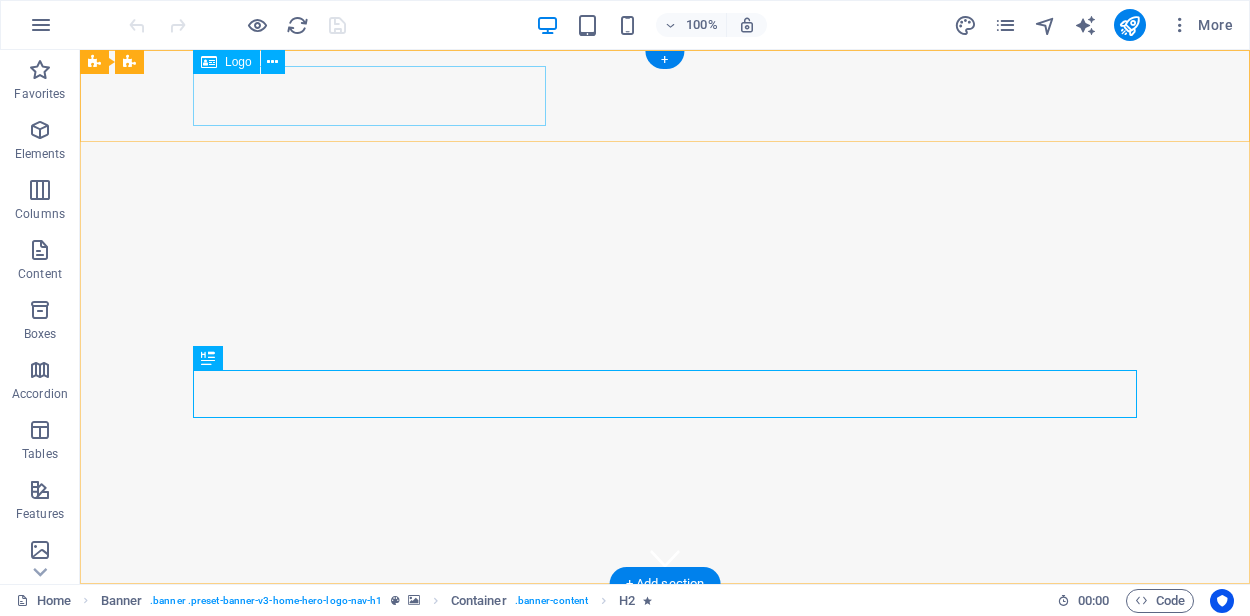 click on "gfleet-photos.com" at bounding box center [665, 630] 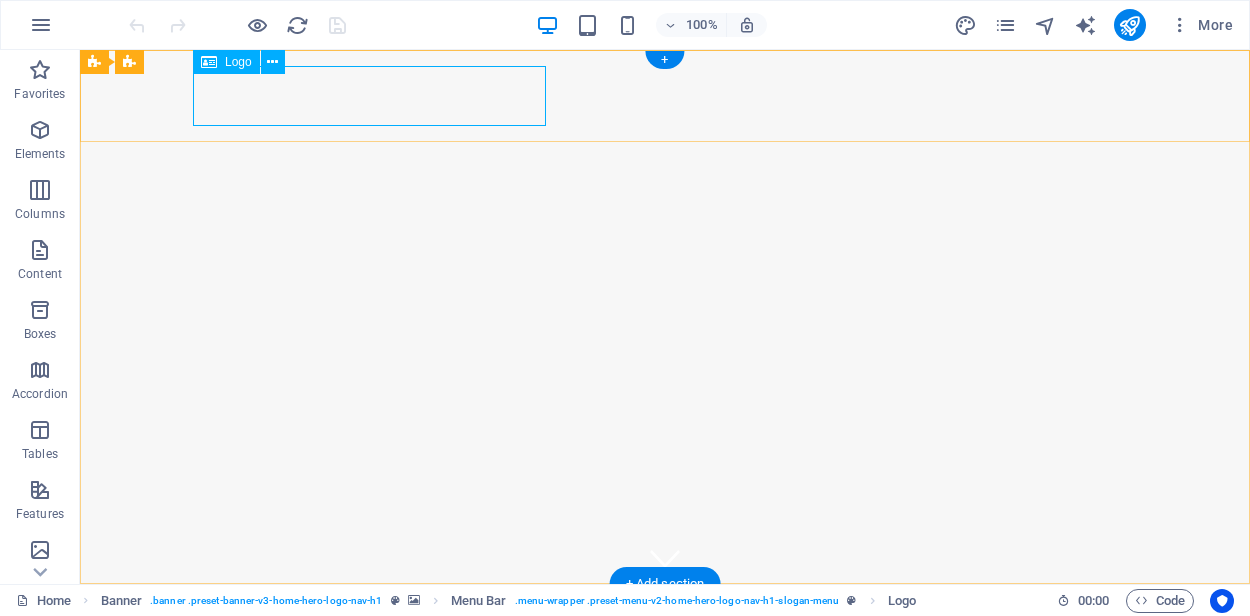 click on "gfleet-photos.com" at bounding box center (665, 630) 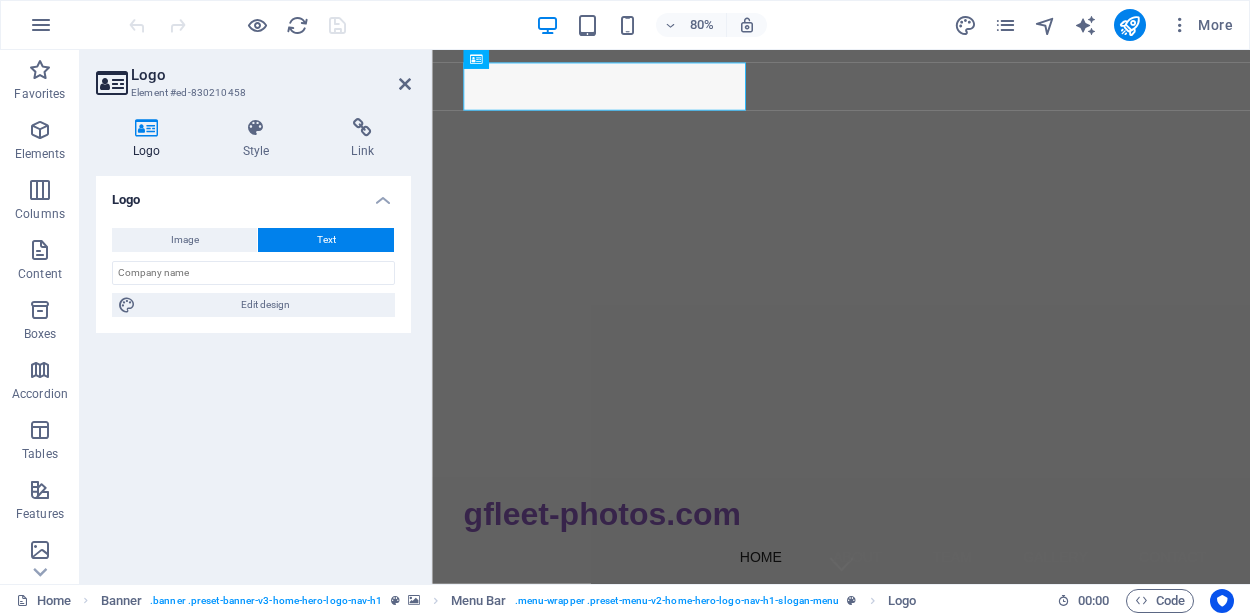 click on "Element #ed-830210458" at bounding box center (251, 93) 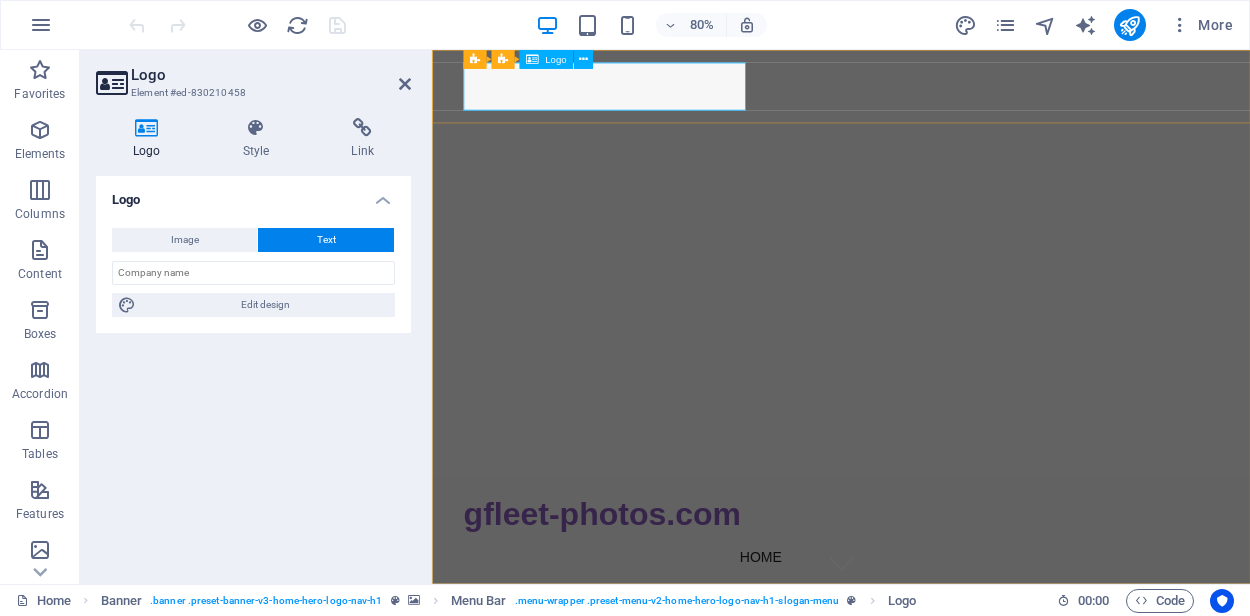 click on "gfleet-photos.com" at bounding box center (944, 630) 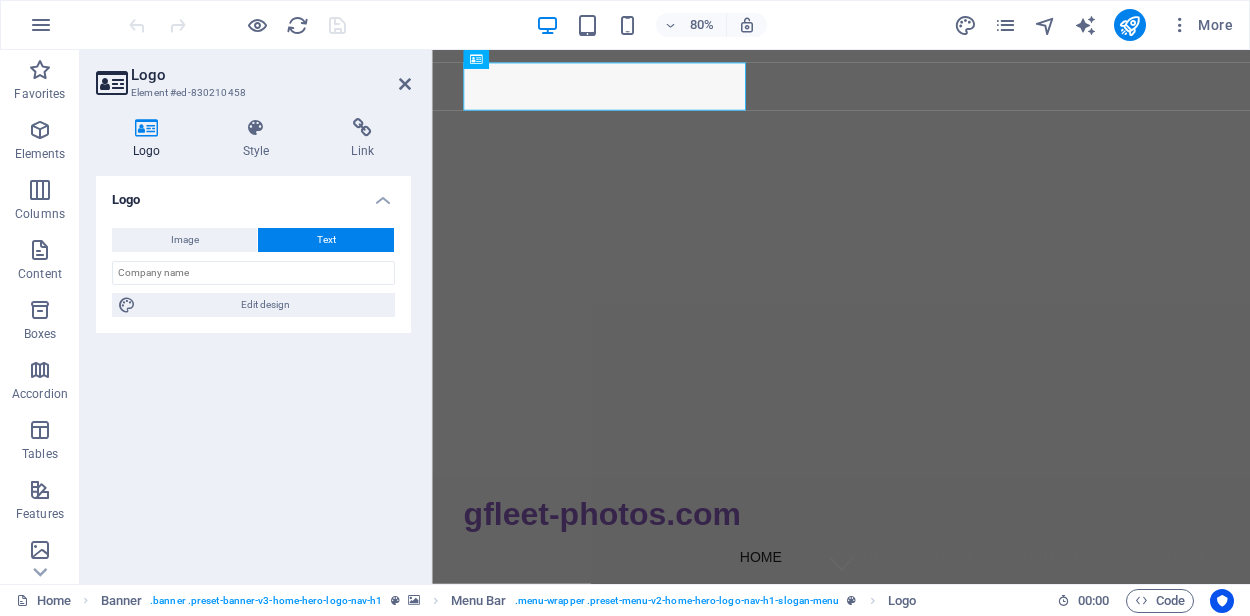 click at bounding box center (147, 128) 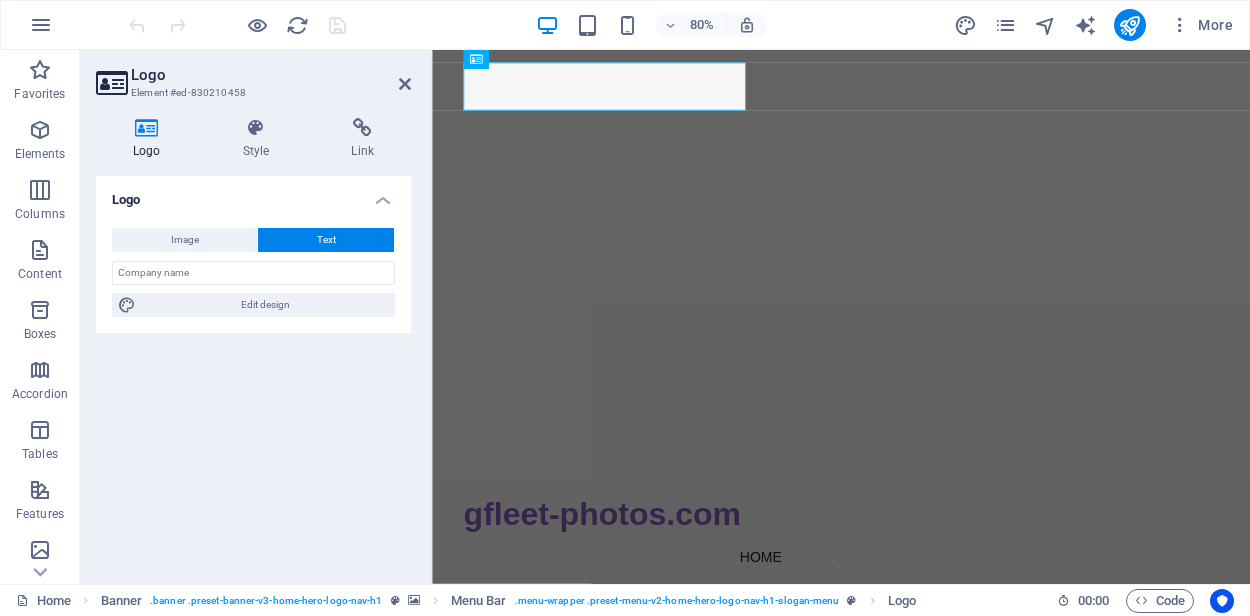 click at bounding box center (147, 128) 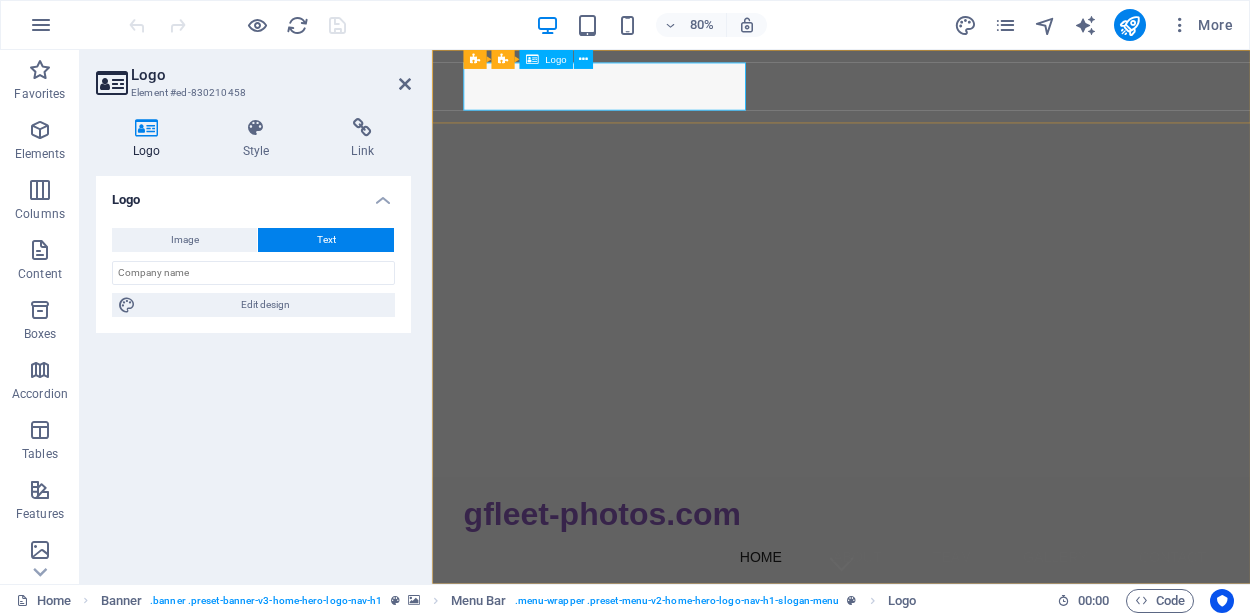 click on "gfleet-photos.com" at bounding box center (944, 630) 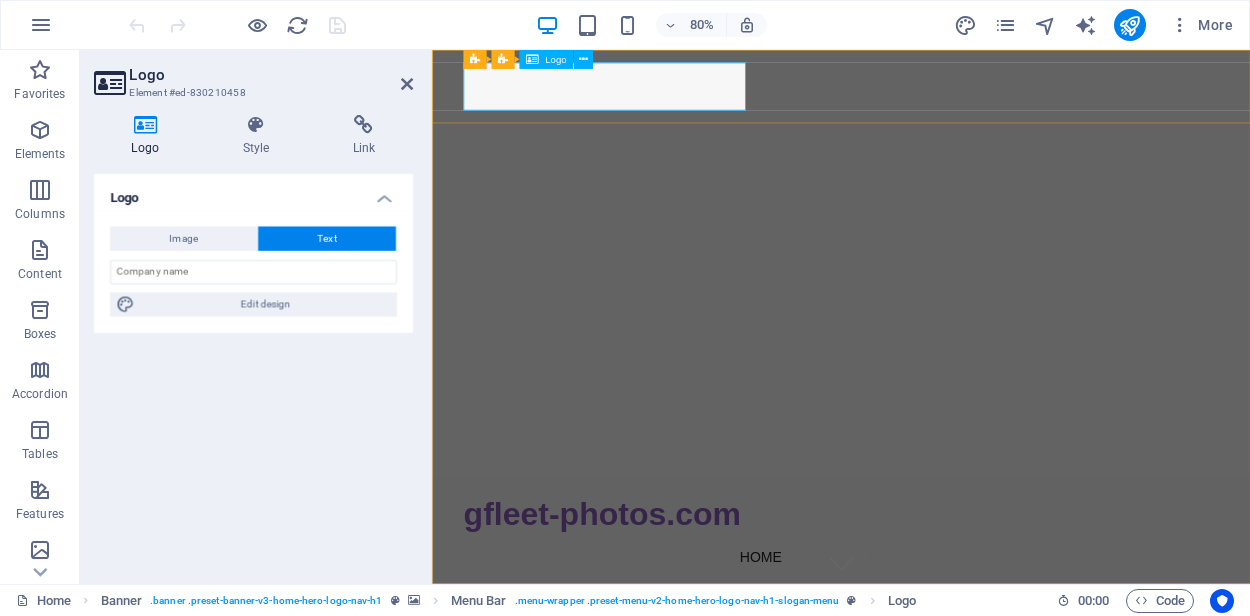 click on "gfleet-photos.com" at bounding box center [944, 630] 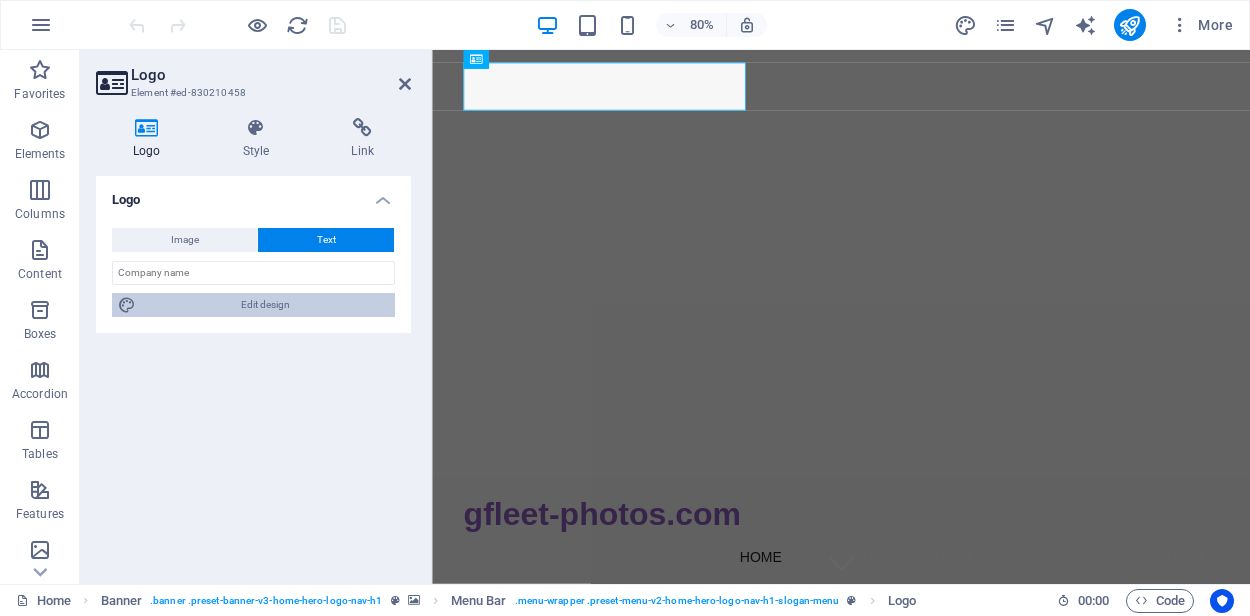 click on "Edit design" at bounding box center [265, 305] 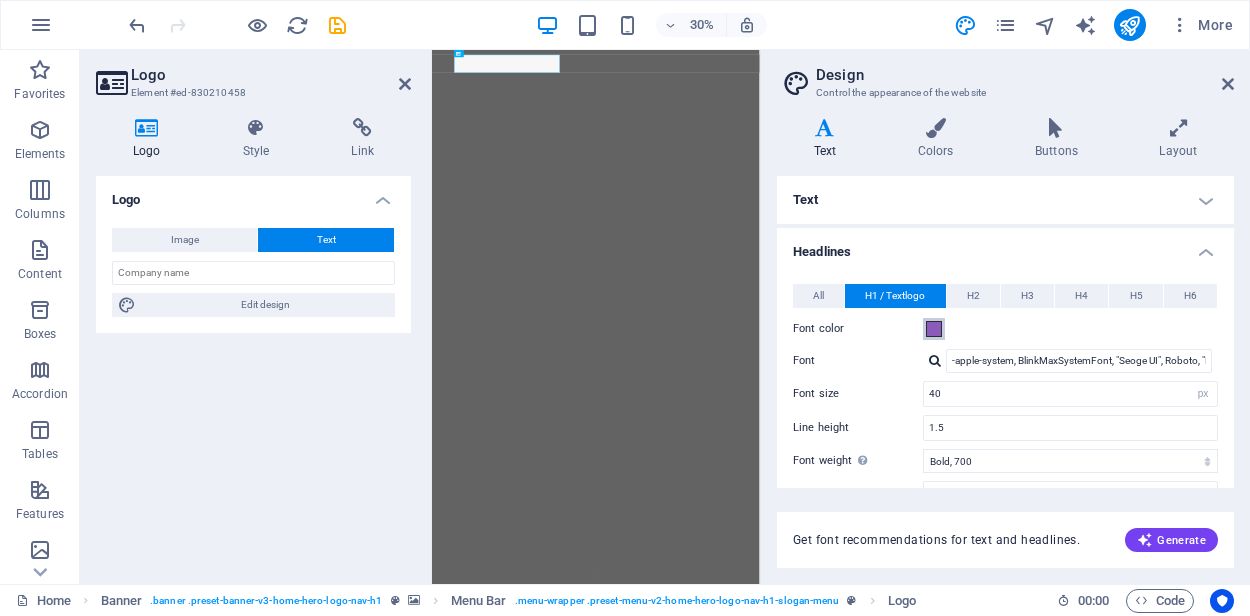 click at bounding box center (934, 329) 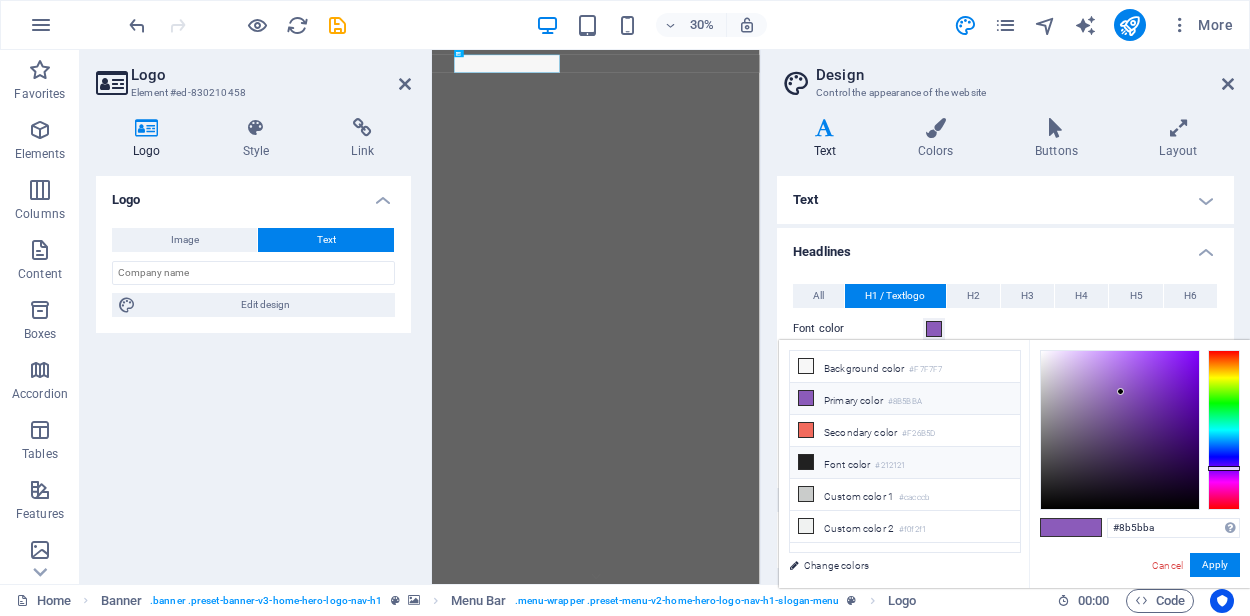 click at bounding box center [806, 462] 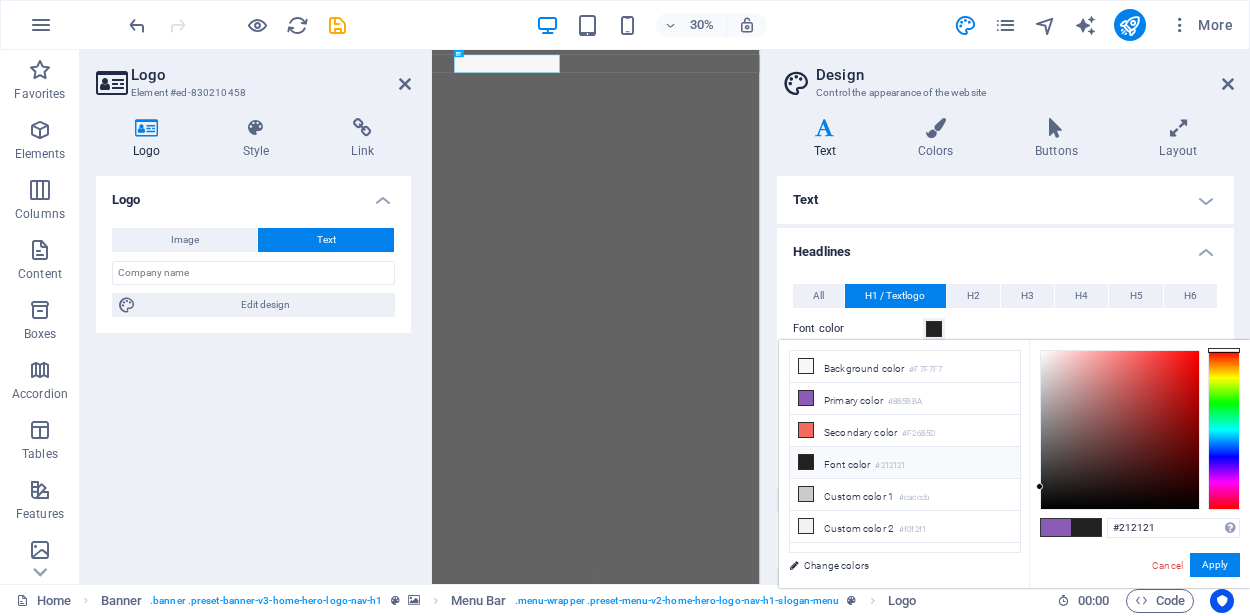 click at bounding box center (1056, 527) 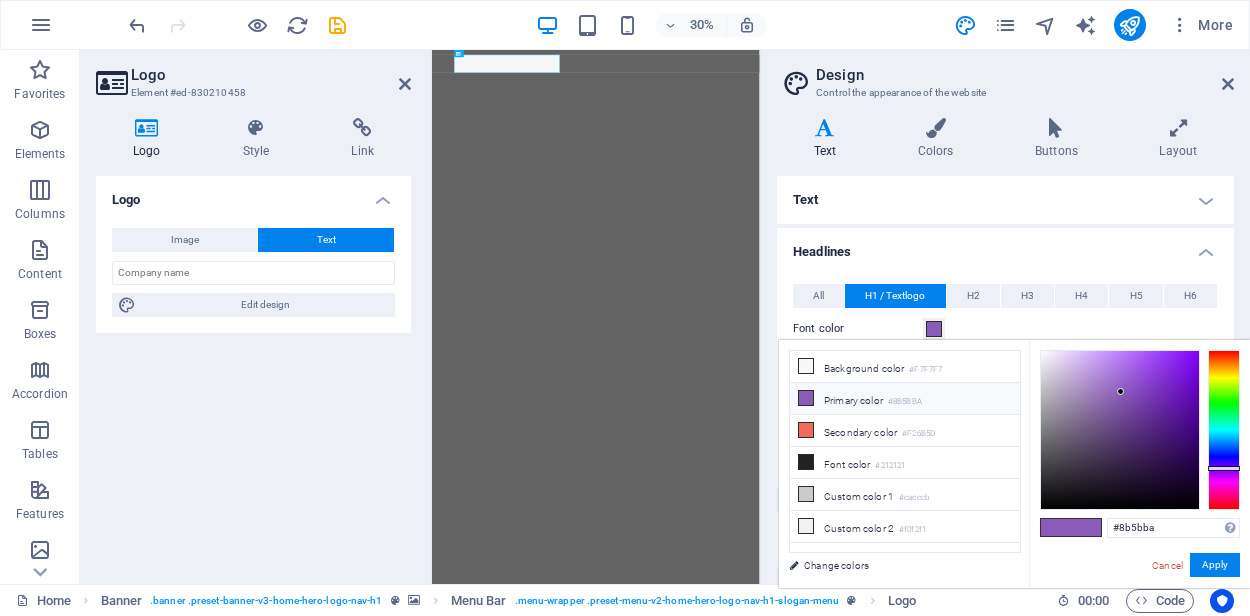 type on "#0a0a0b" 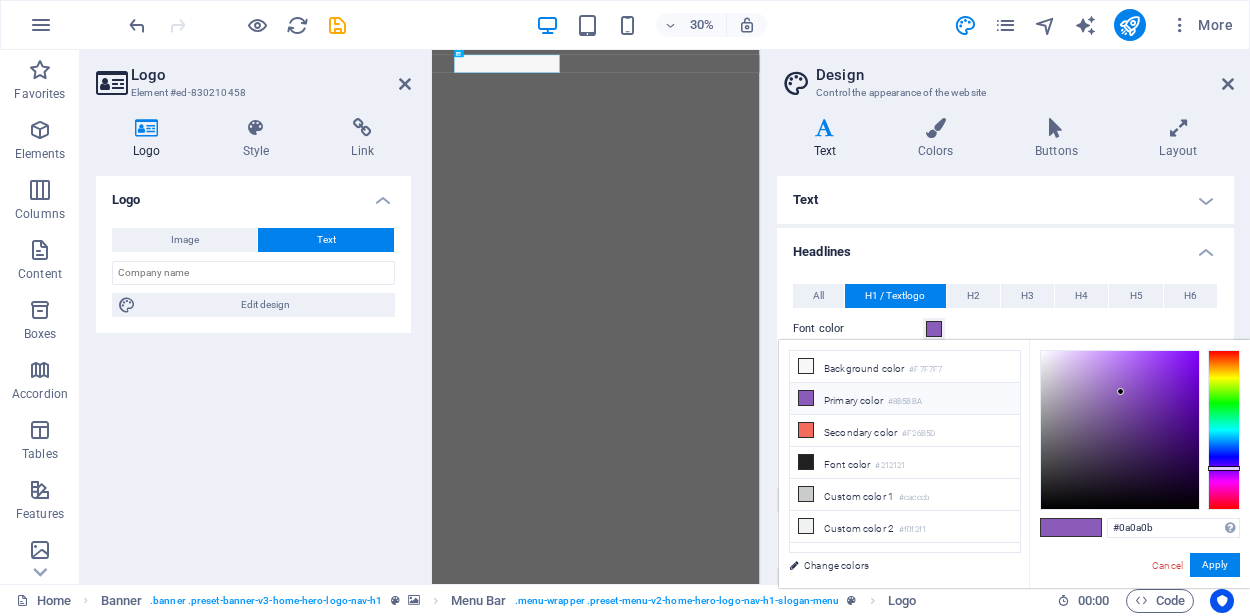 click at bounding box center [1120, 430] 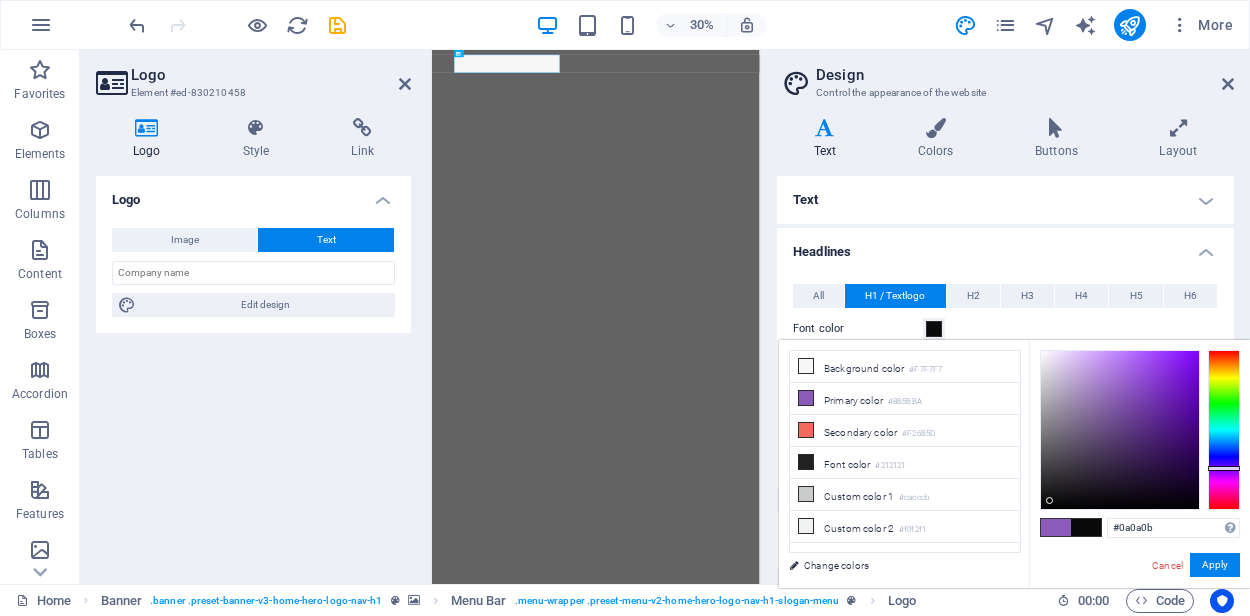 click on "H1 / Textlogo" at bounding box center (895, 296) 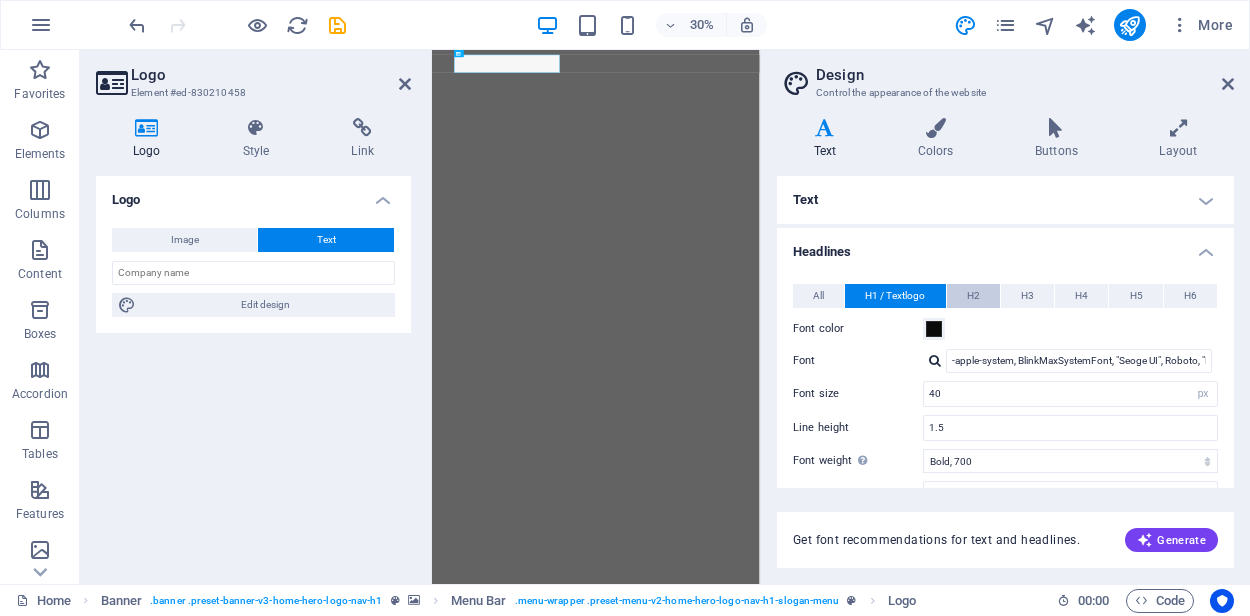 click on "H2" at bounding box center (973, 296) 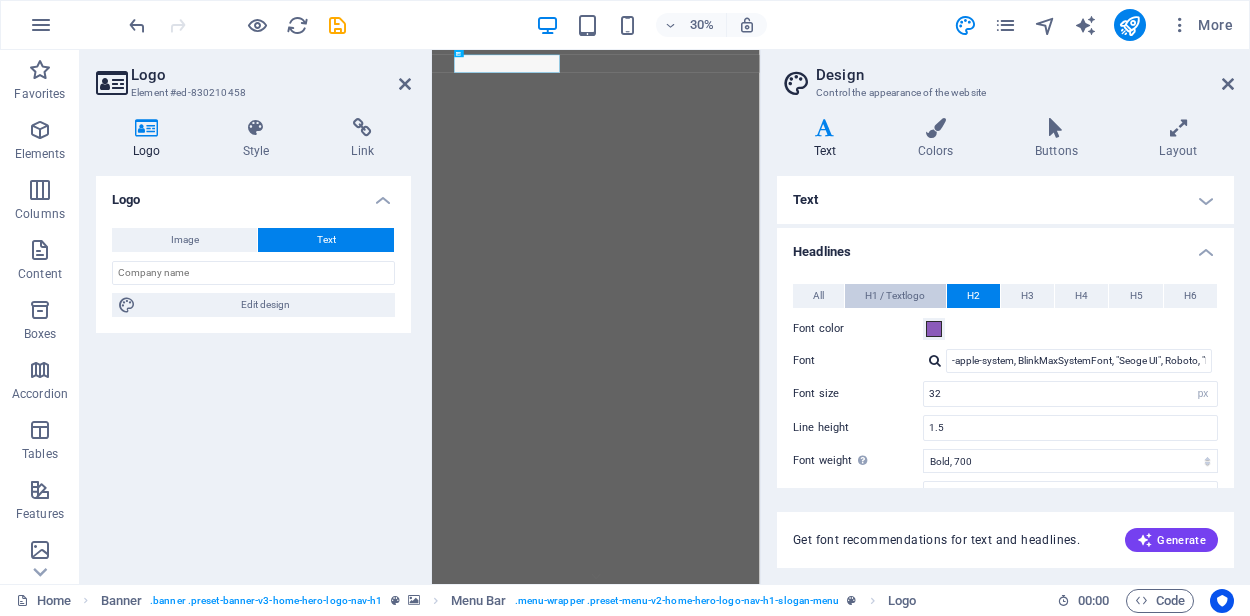 click on "H1 / Textlogo" at bounding box center (895, 296) 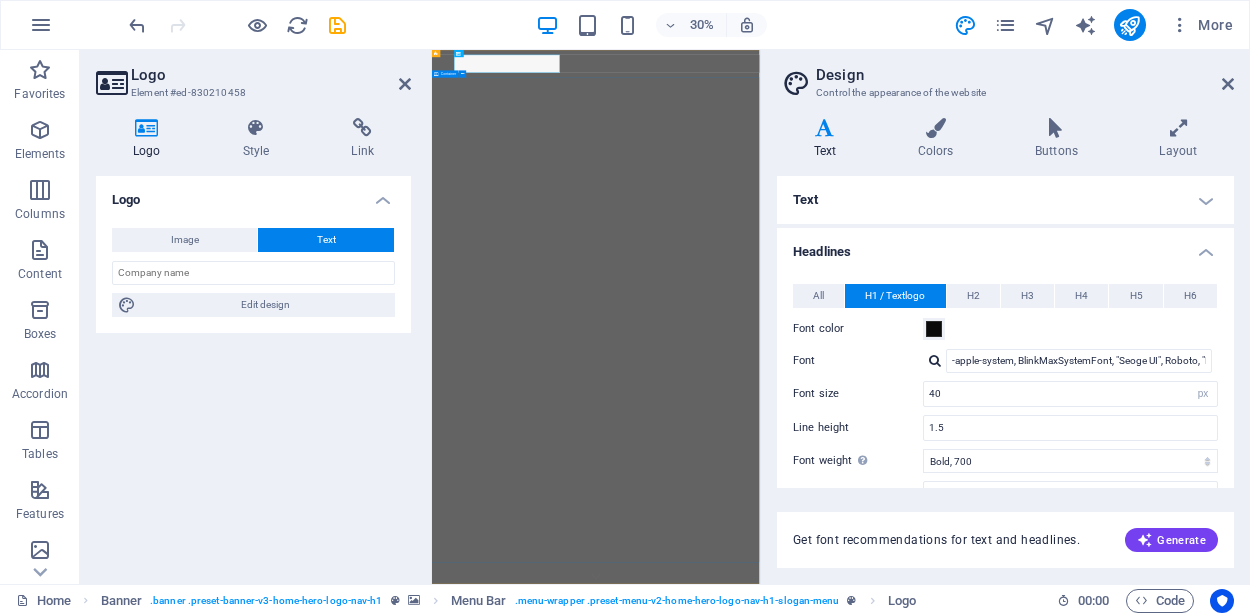 click on "Welcome to GFleet Photos - Capture the World!" at bounding box center (978, 2084) 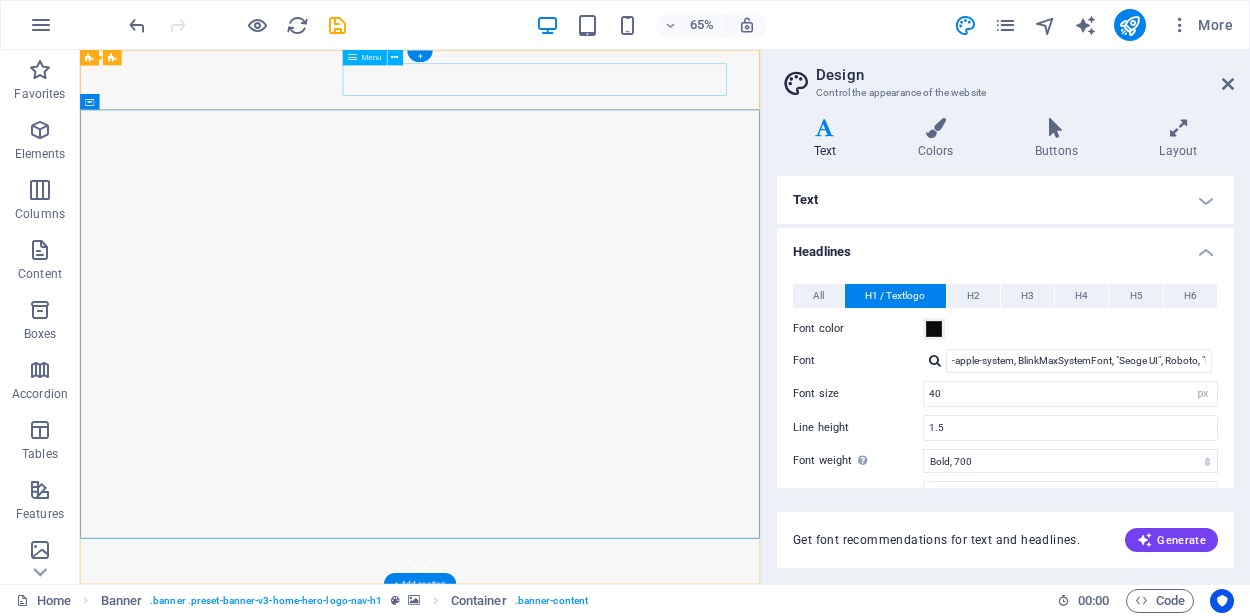 click on "Home About Team Gallery Contact" at bounding box center (603, 1931) 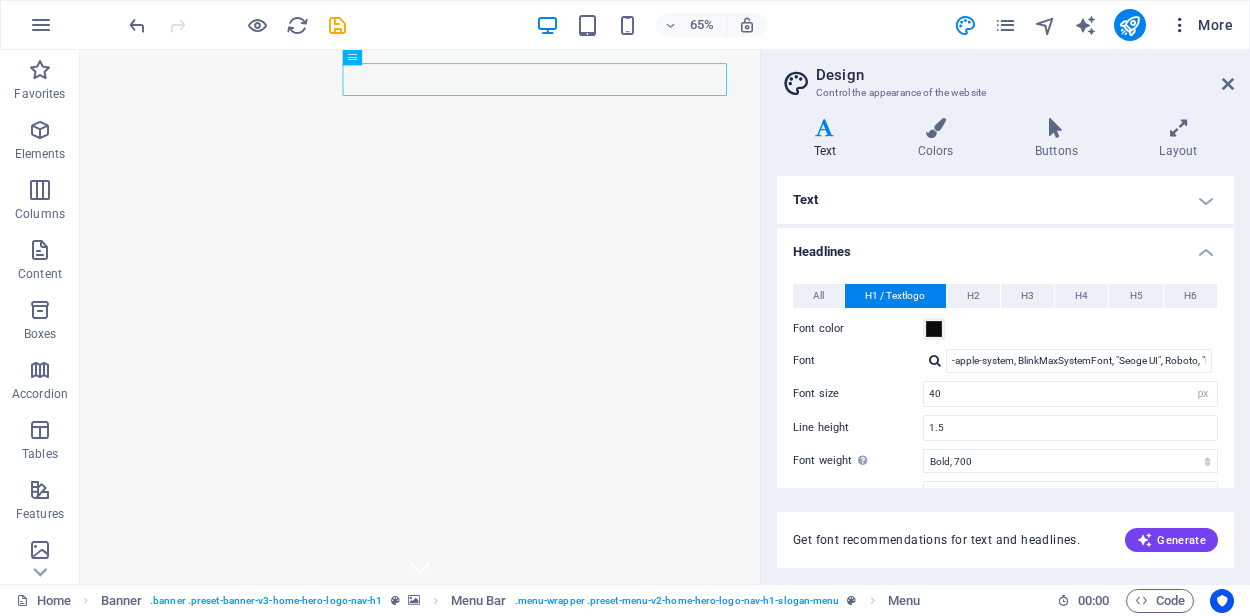 click on "More" at bounding box center (1201, 25) 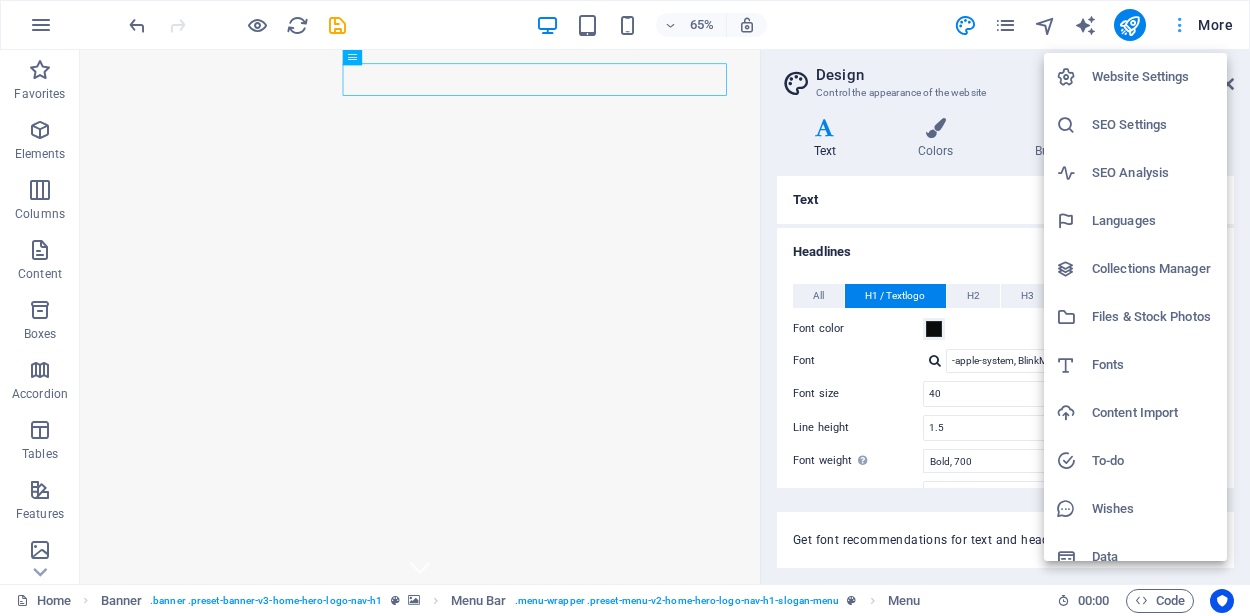 click at bounding box center (625, 308) 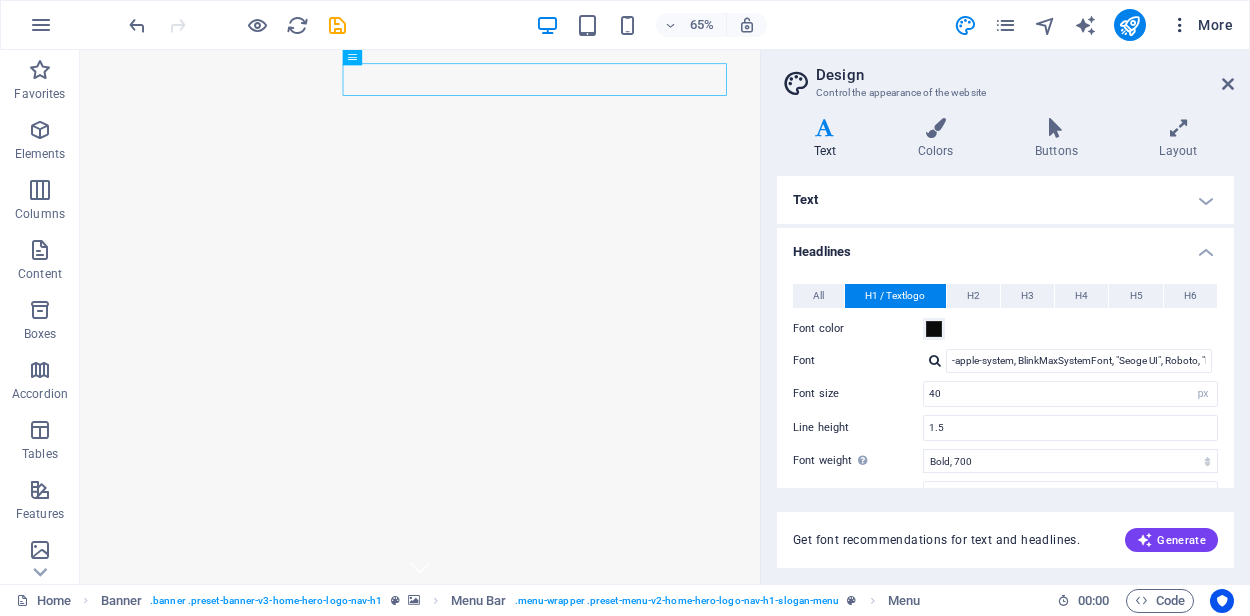 click on "More" at bounding box center [1201, 25] 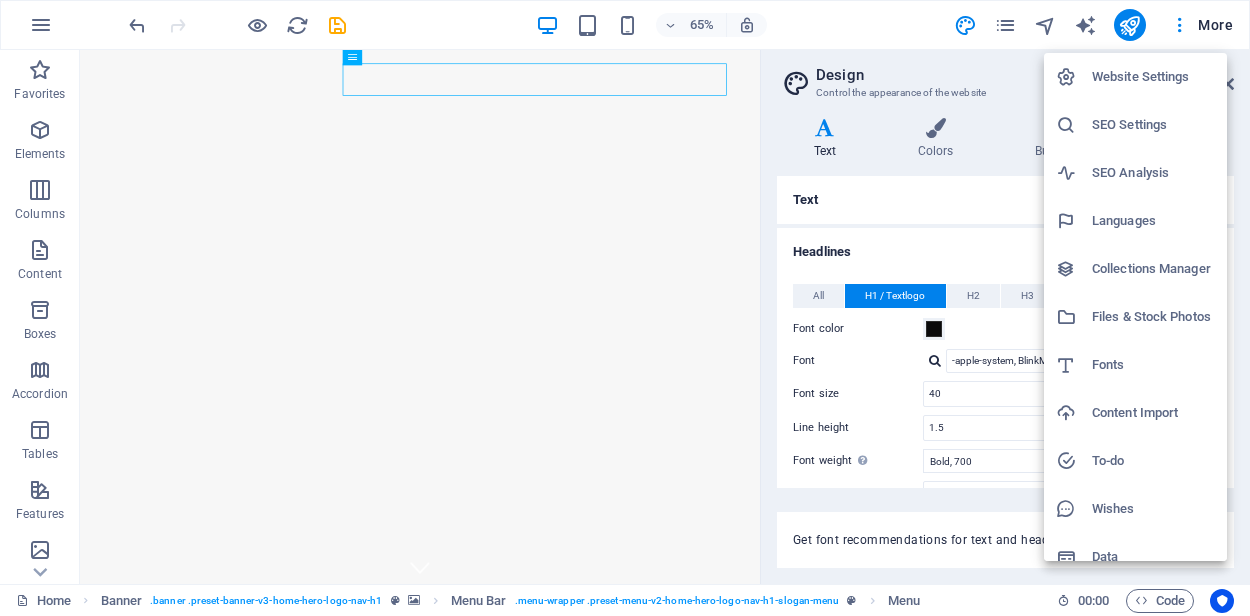 click at bounding box center (625, 308) 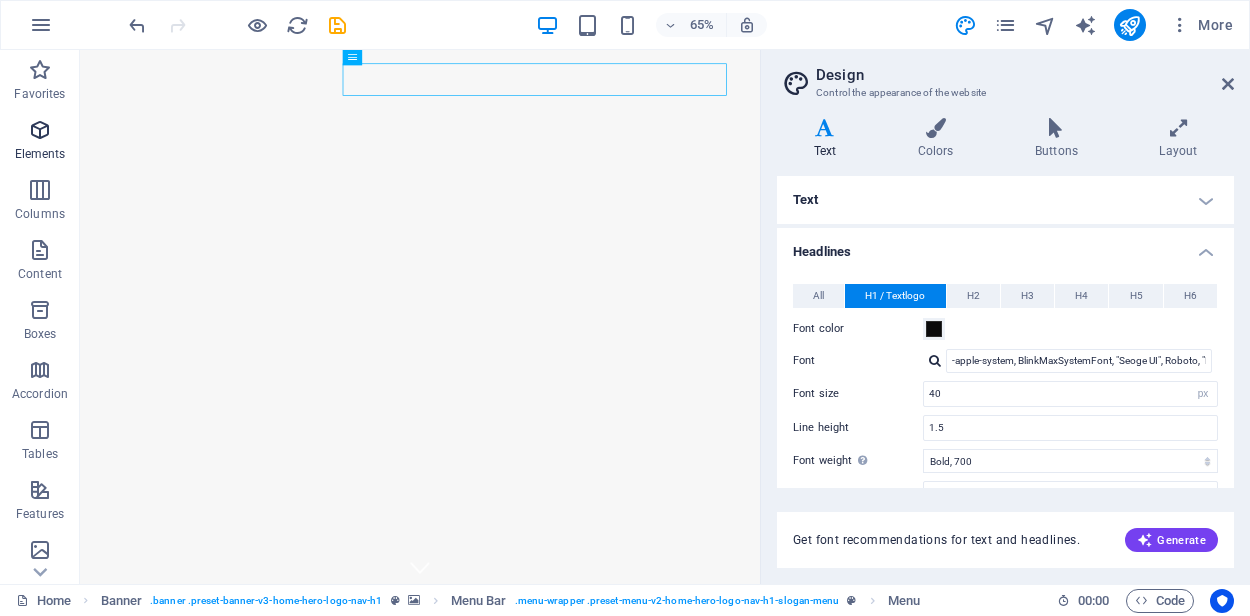 click at bounding box center (40, 130) 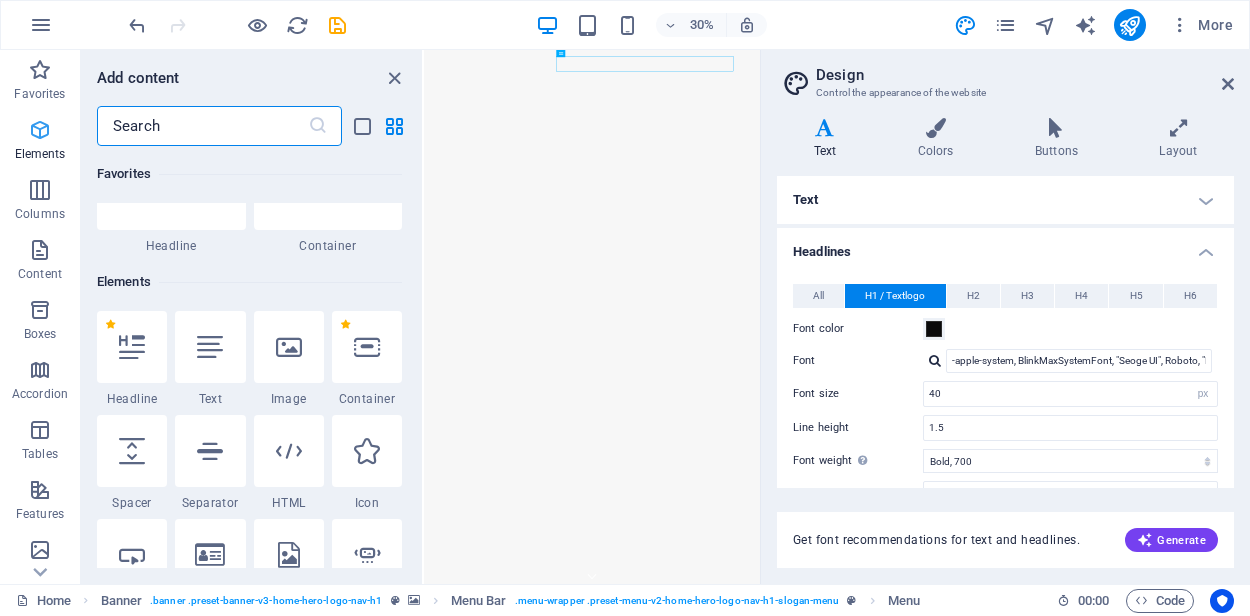 scroll, scrollTop: 213, scrollLeft: 0, axis: vertical 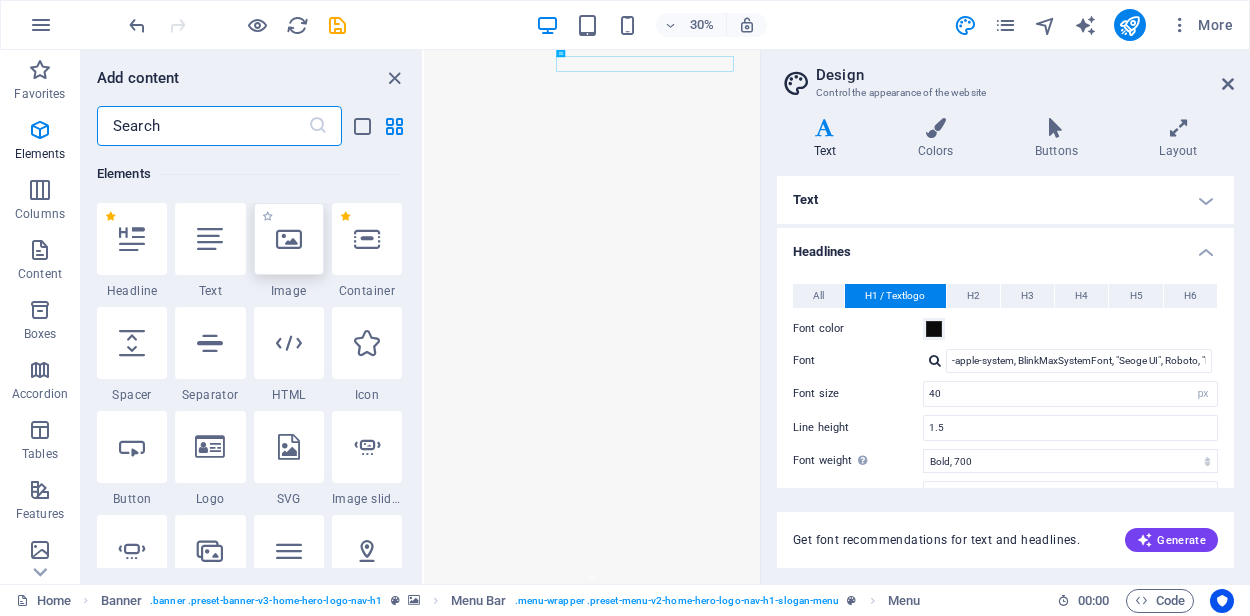 click at bounding box center [289, 239] 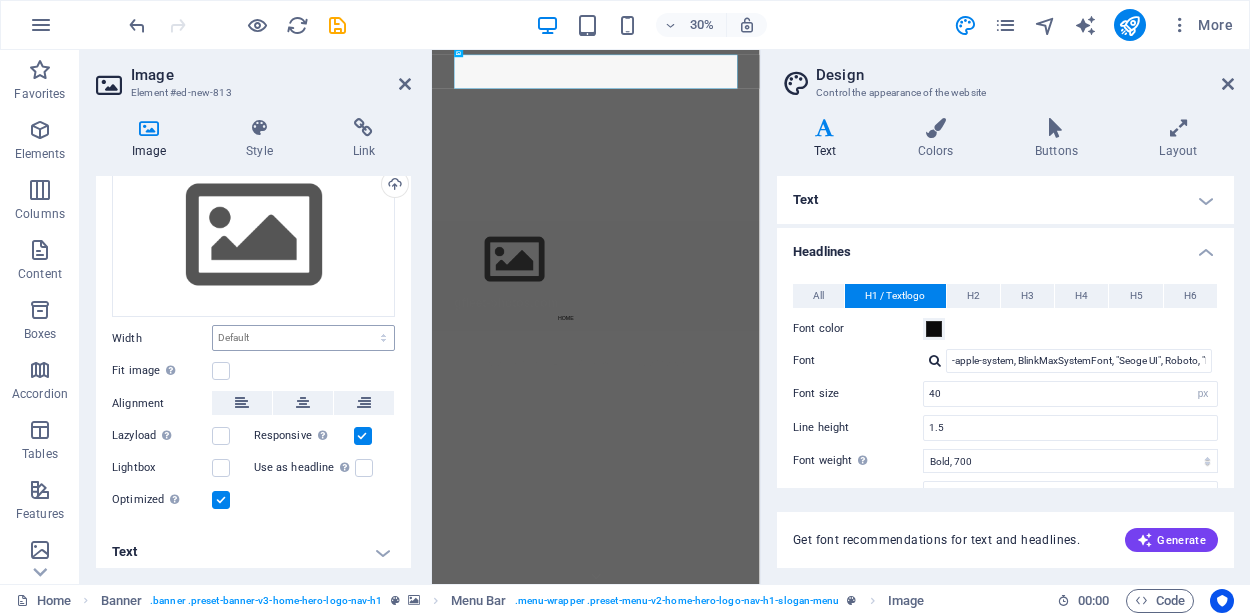 scroll, scrollTop: 0, scrollLeft: 0, axis: both 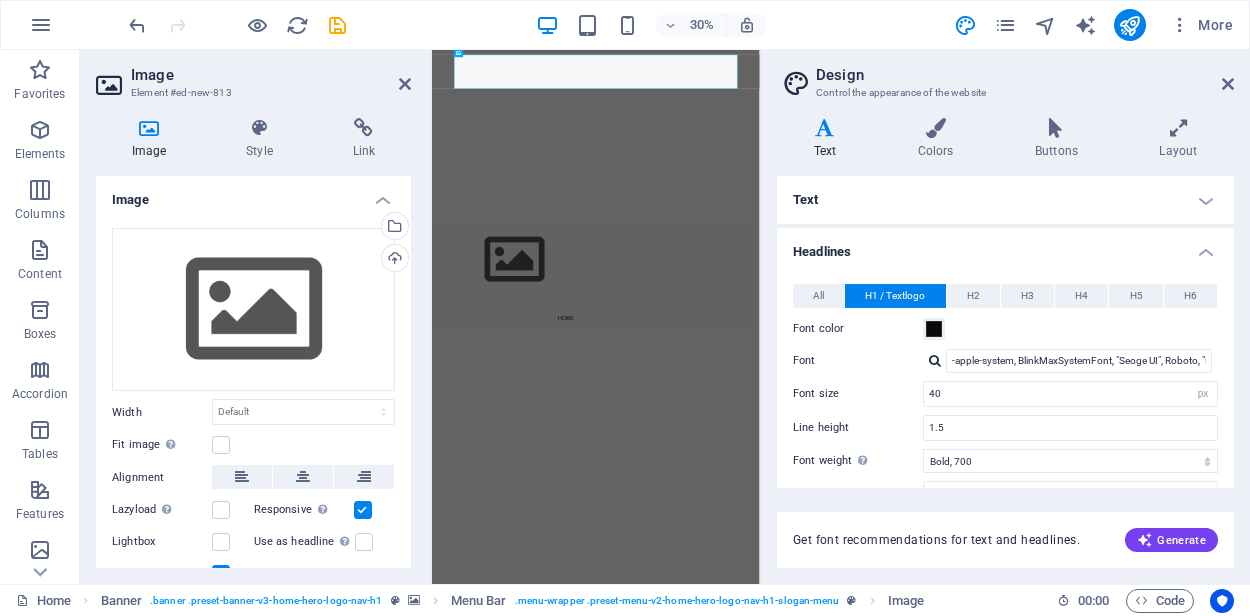 click on "Get font recommendations for text and headlines." at bounding box center [936, 540] 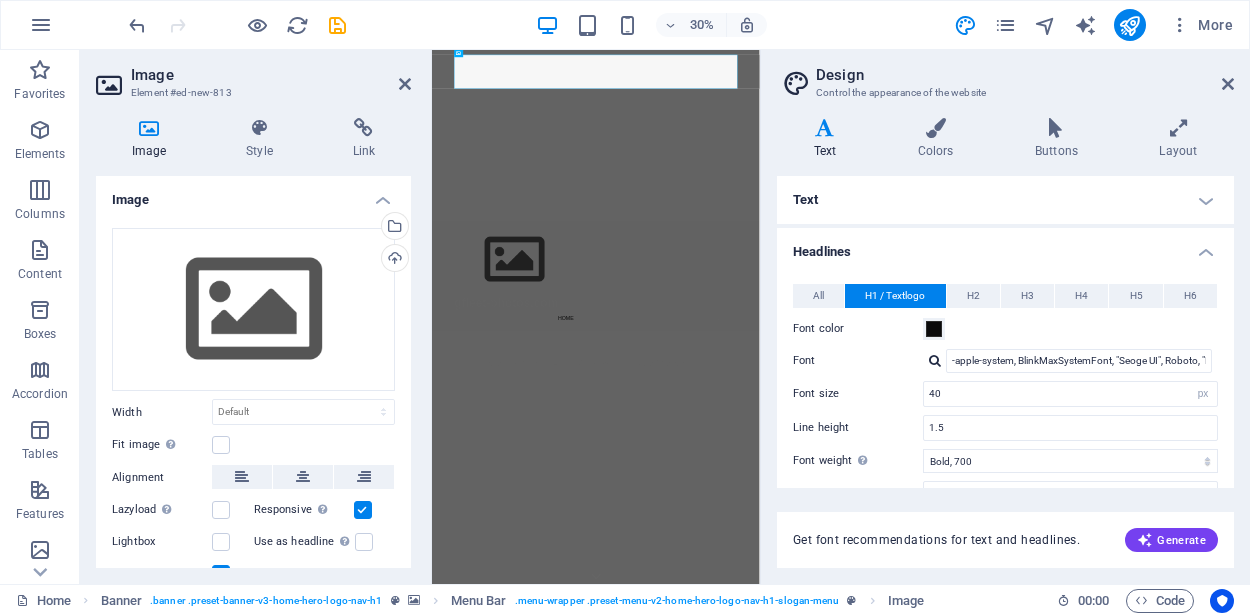 click on "Get font recommendations for text and headlines." at bounding box center [936, 540] 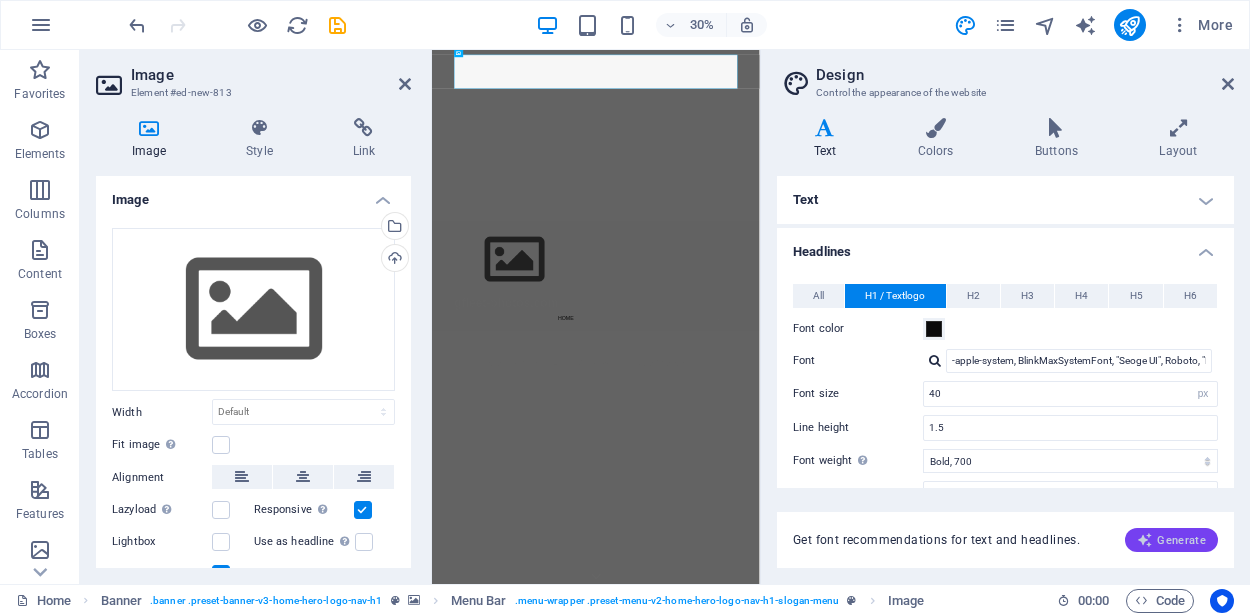 click on "Generate" at bounding box center [1171, 540] 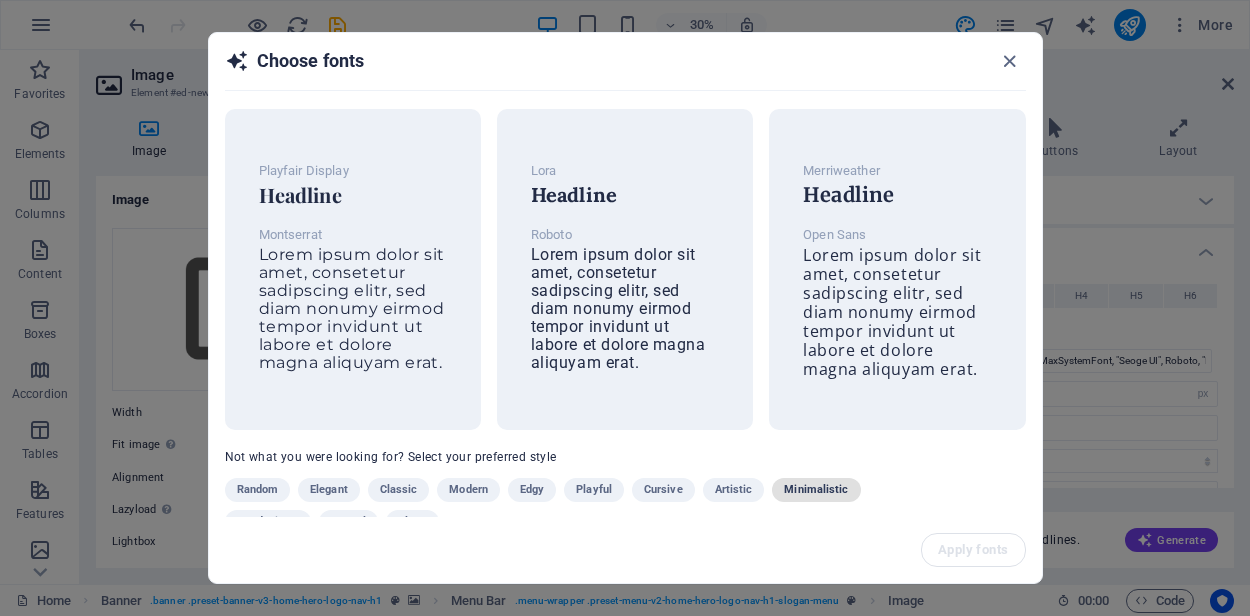 click on "Minimalistic" at bounding box center [816, 490] 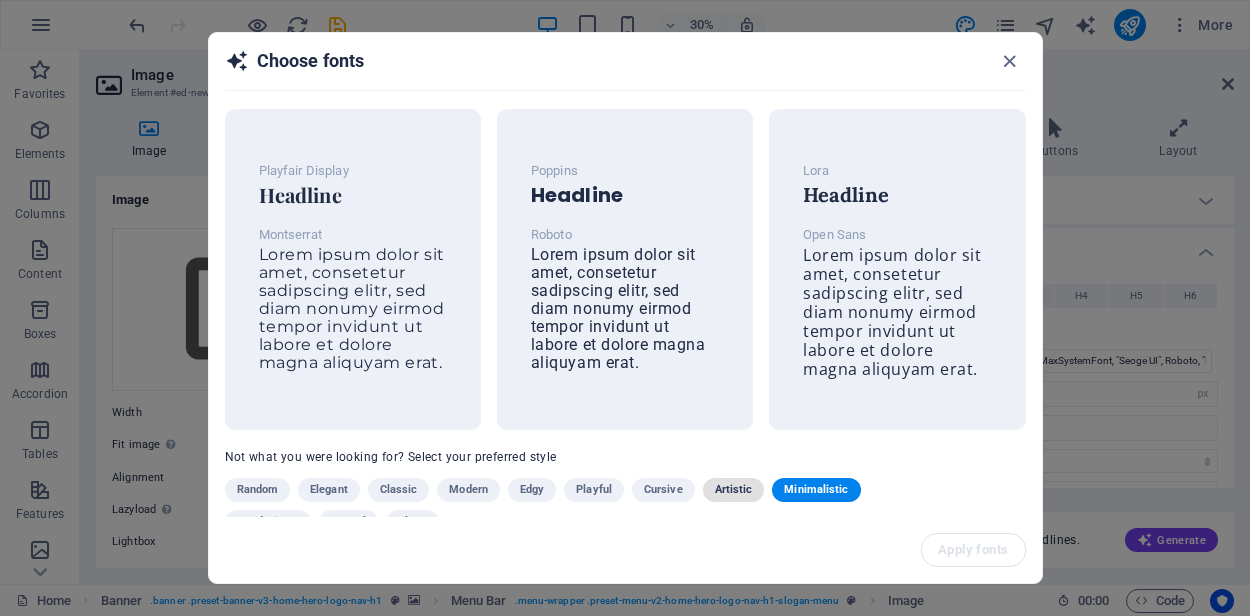 click on "Artistic" at bounding box center (734, 490) 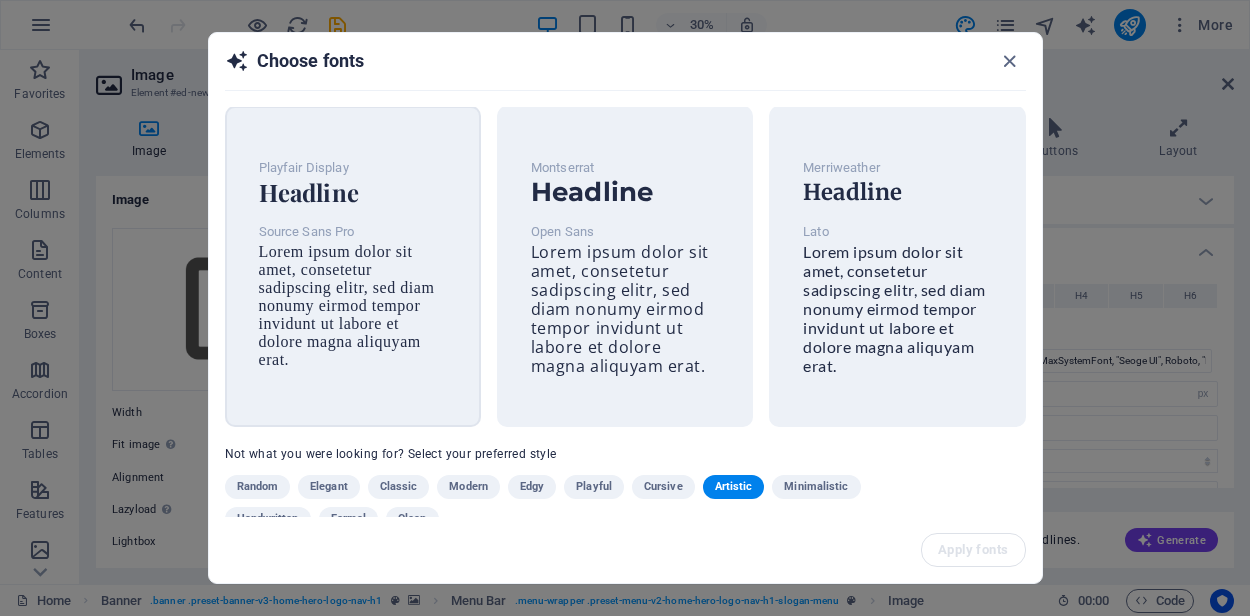 scroll, scrollTop: 39, scrollLeft: 0, axis: vertical 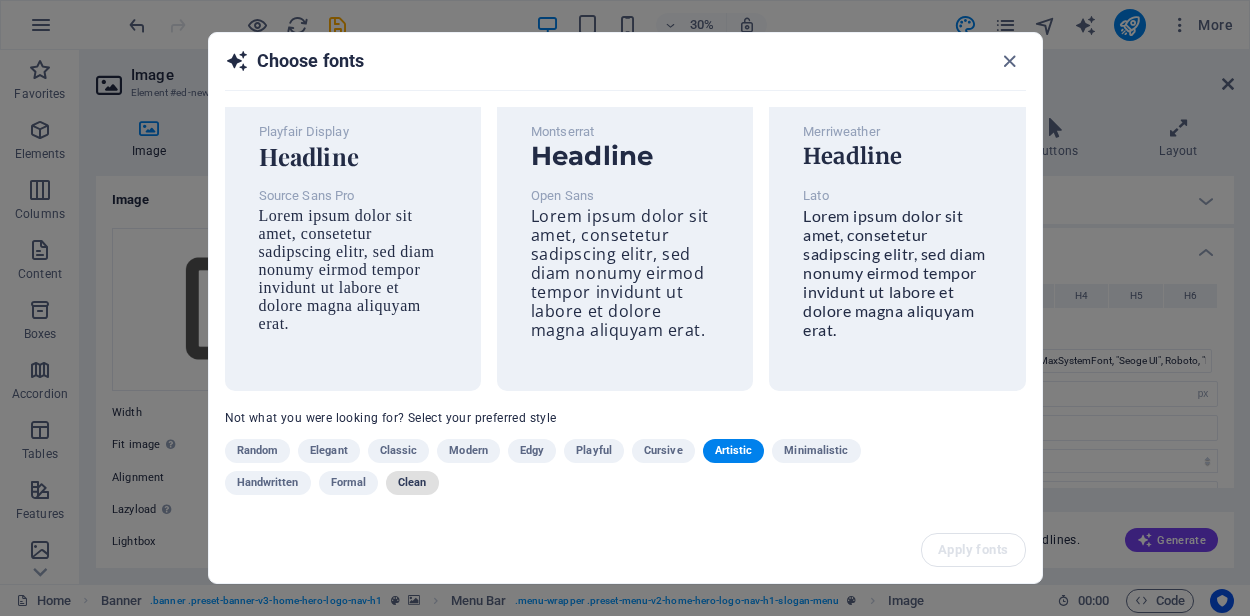 click on "Clean" at bounding box center [412, 483] 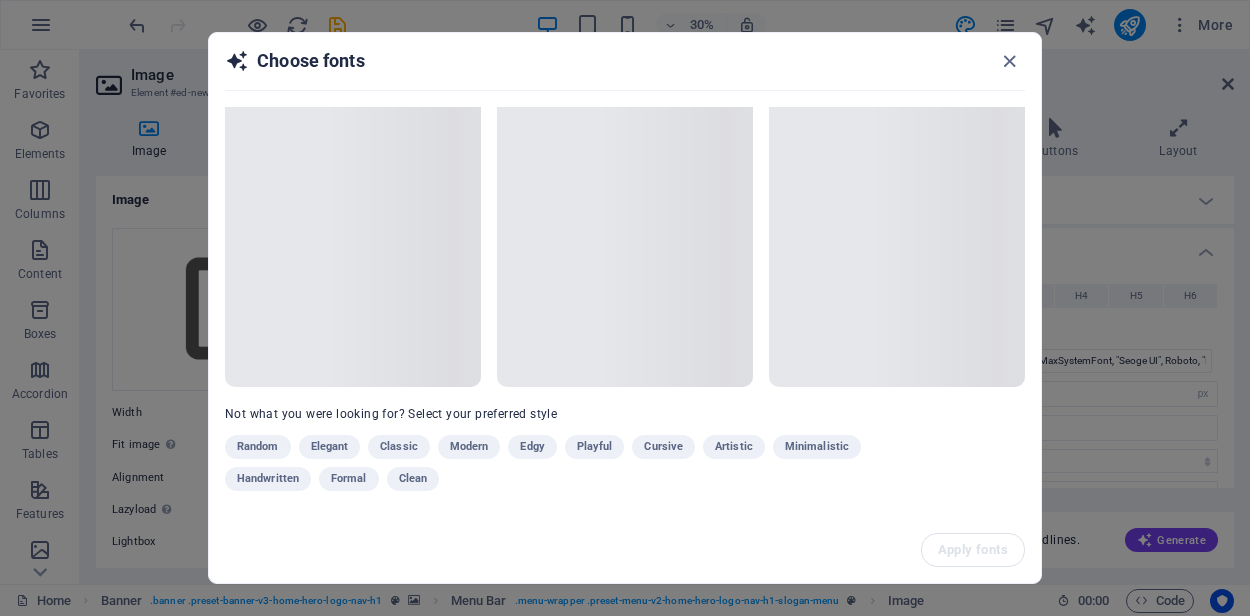 scroll, scrollTop: 39, scrollLeft: 0, axis: vertical 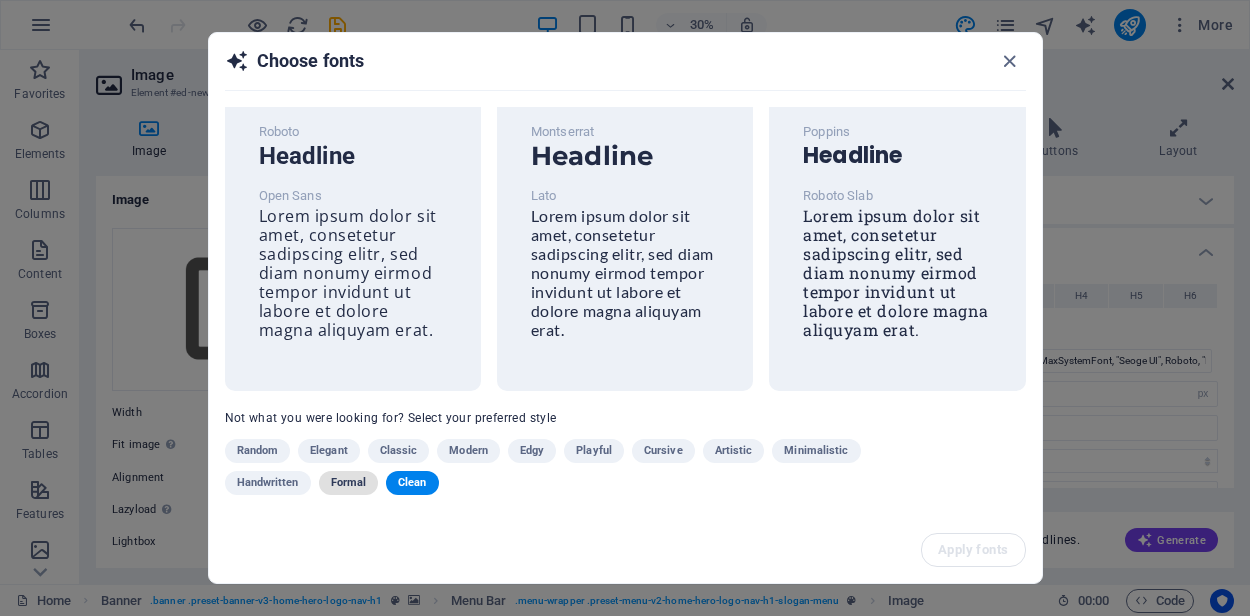 click on "Formal" at bounding box center [349, 483] 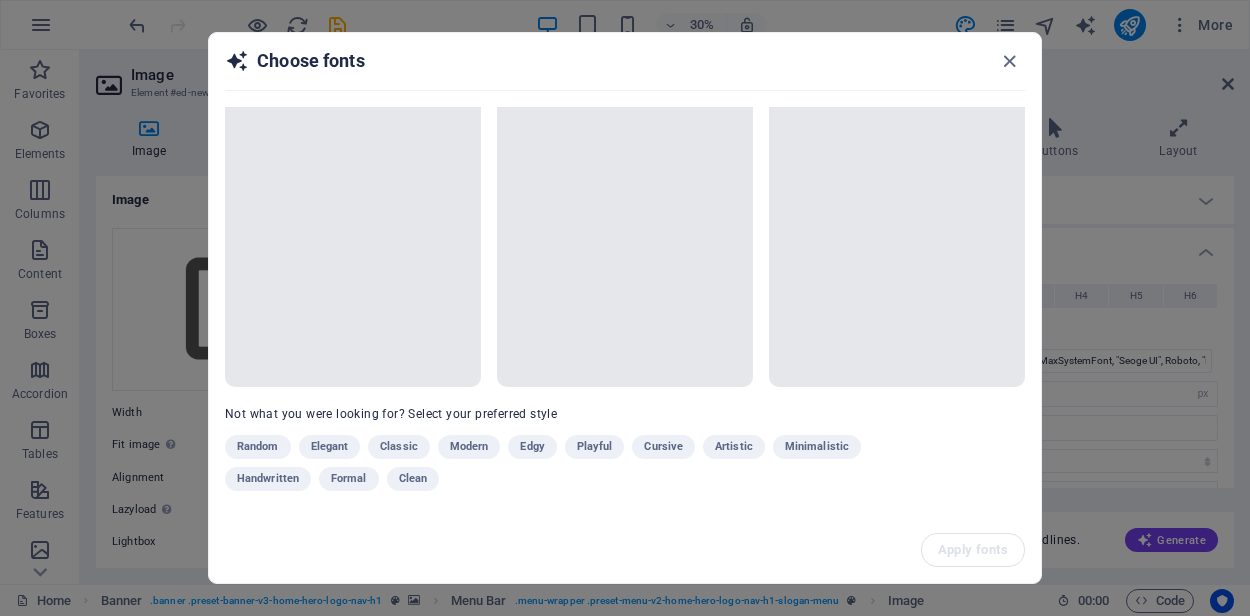scroll, scrollTop: 39, scrollLeft: 0, axis: vertical 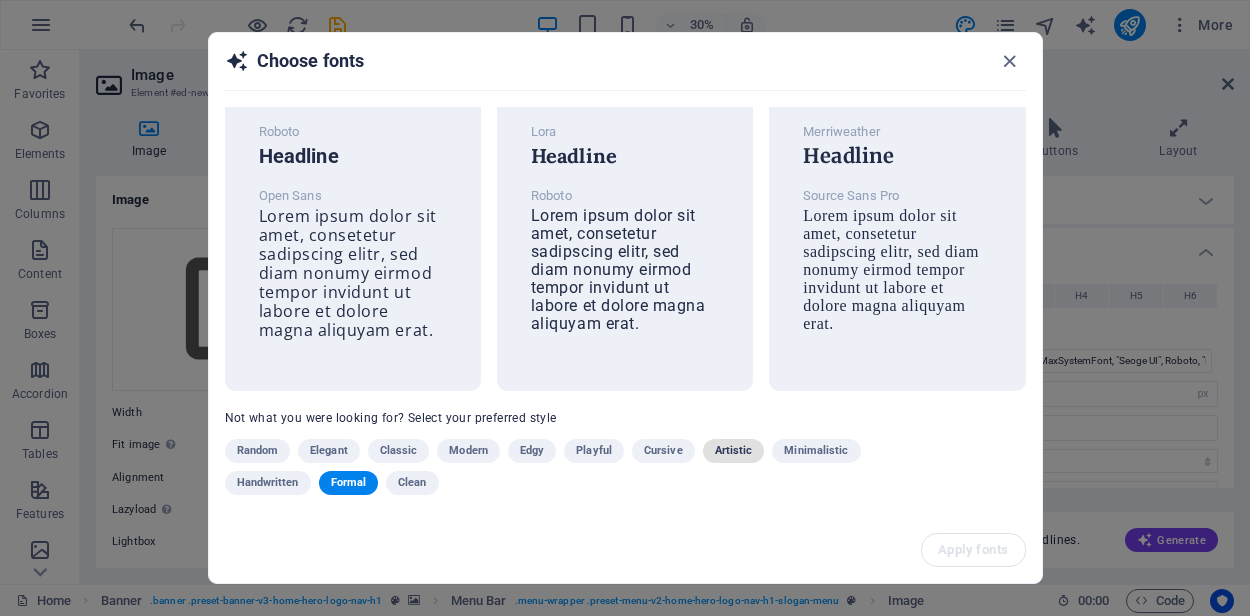 click on "Artistic" at bounding box center [734, 451] 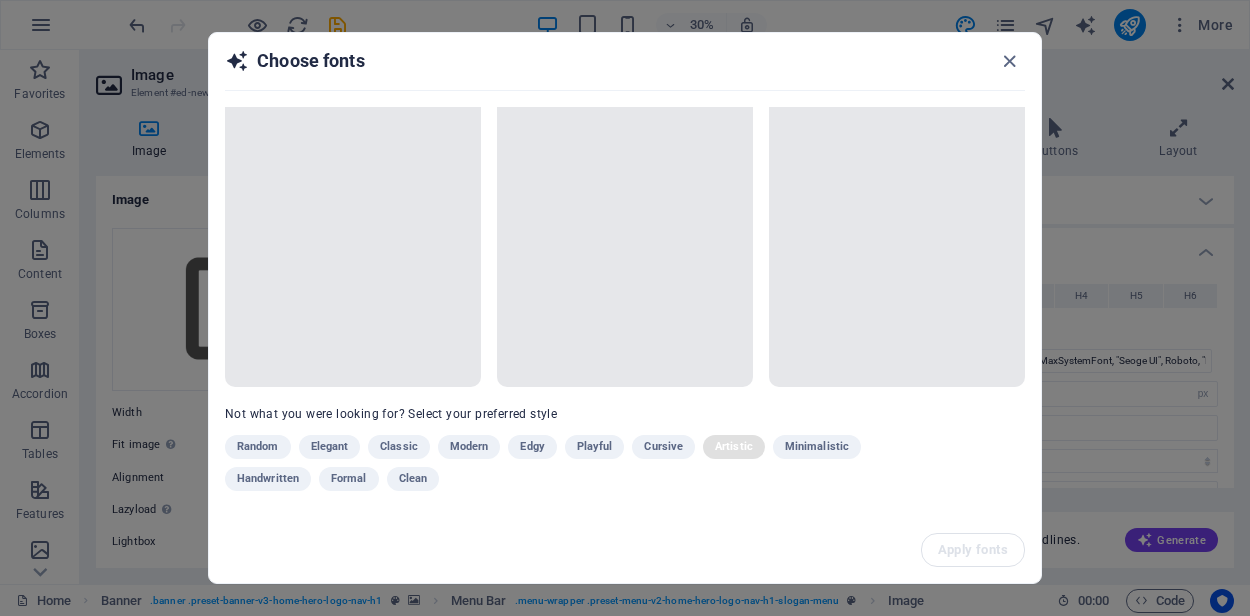 click on "Random Elegant Classic Modern Edgy Playful Cursive Artistic Minimalistic Handwritten Formal Clean" at bounding box center (575, 467) 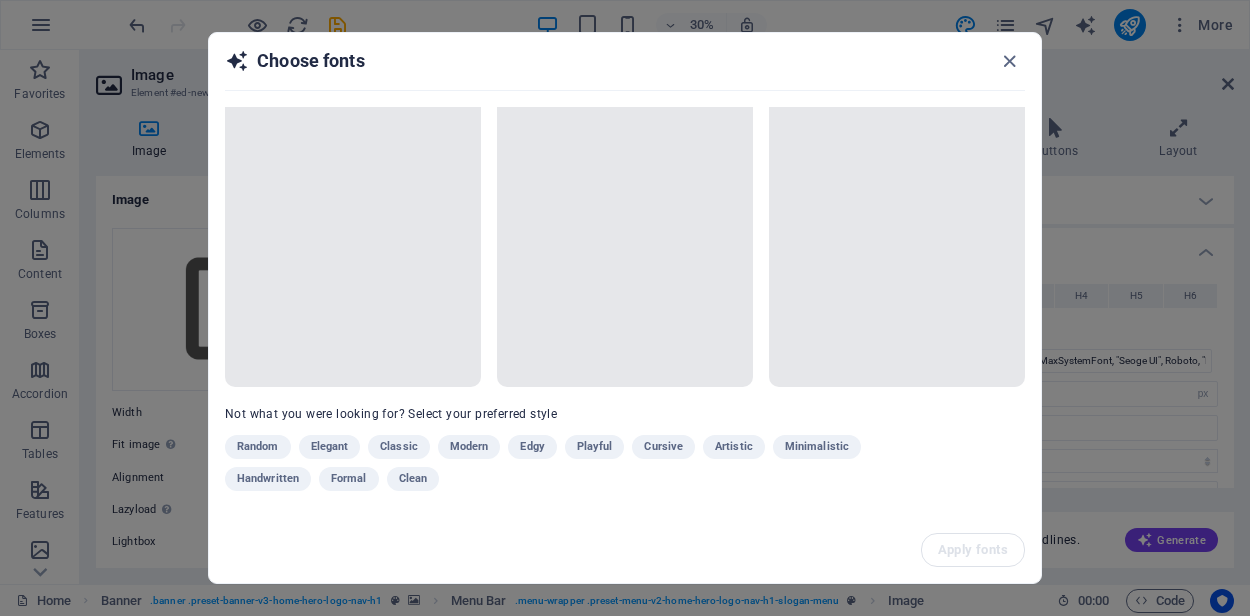 click on "Random Elegant Classic Modern Edgy Playful Cursive Artistic Minimalistic Handwritten Formal Clean" at bounding box center [575, 467] 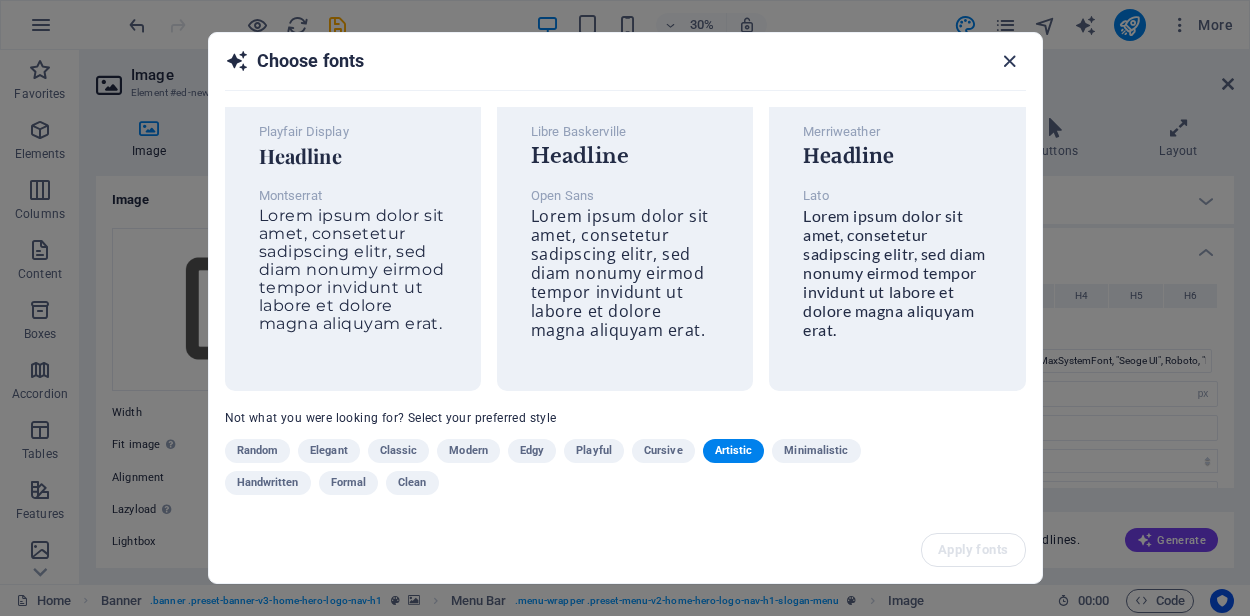 click at bounding box center (1009, 61) 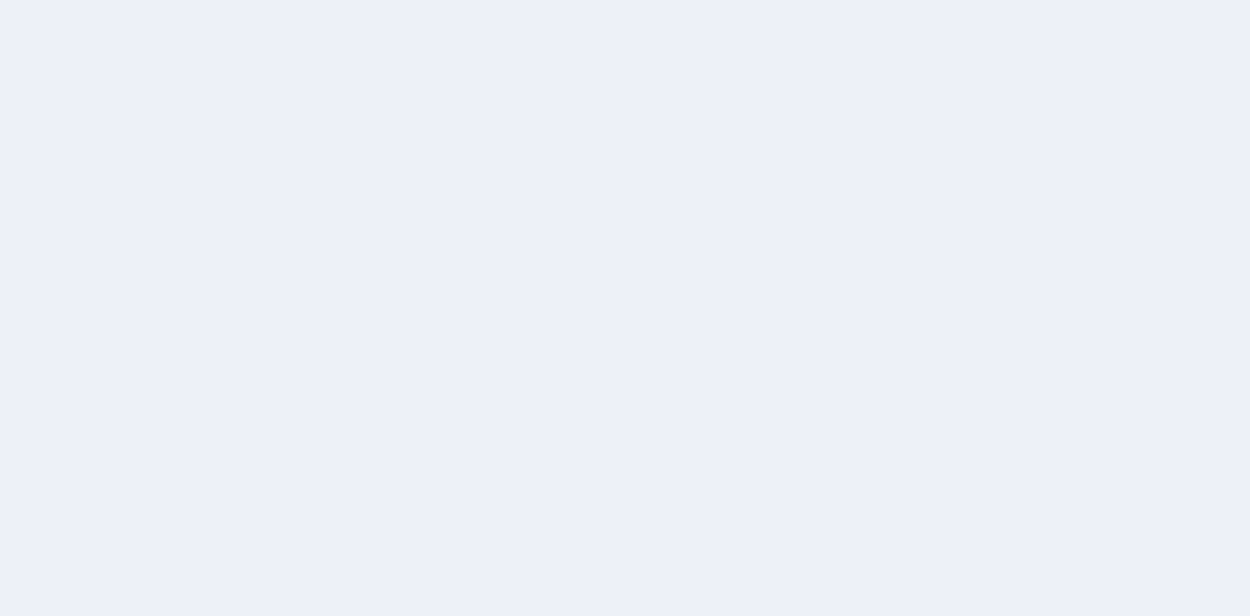 scroll, scrollTop: 0, scrollLeft: 0, axis: both 